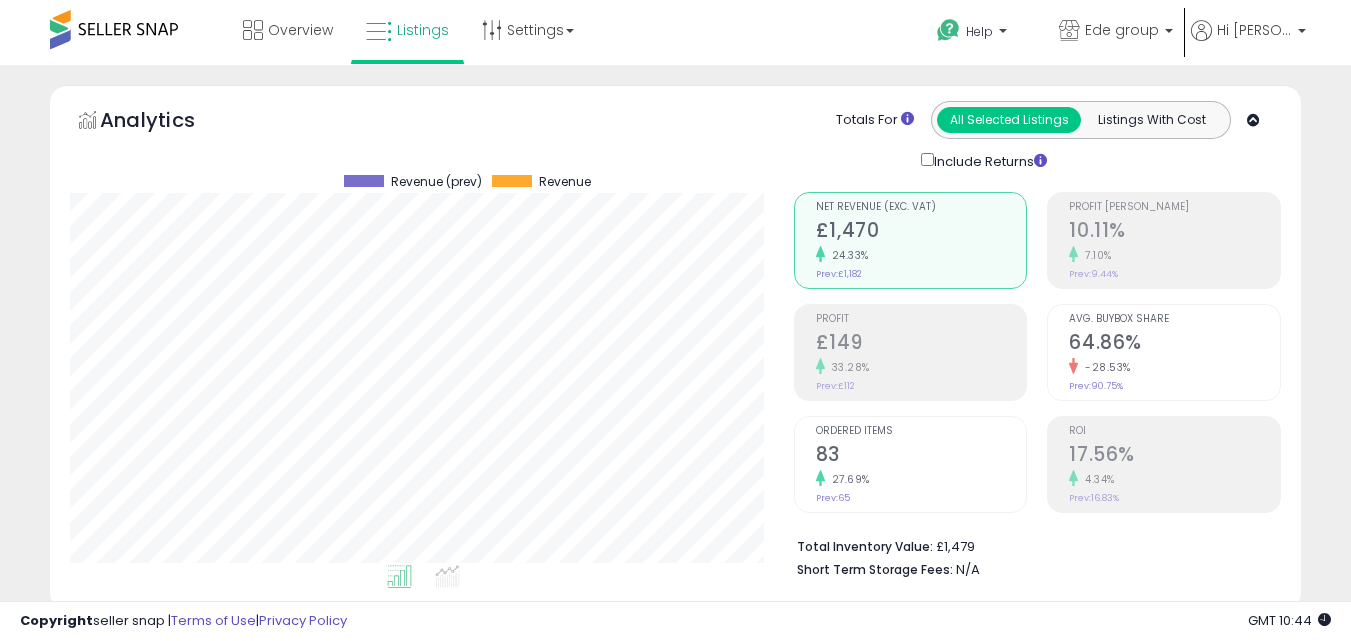 click on "**********" at bounding box center [215, 856] 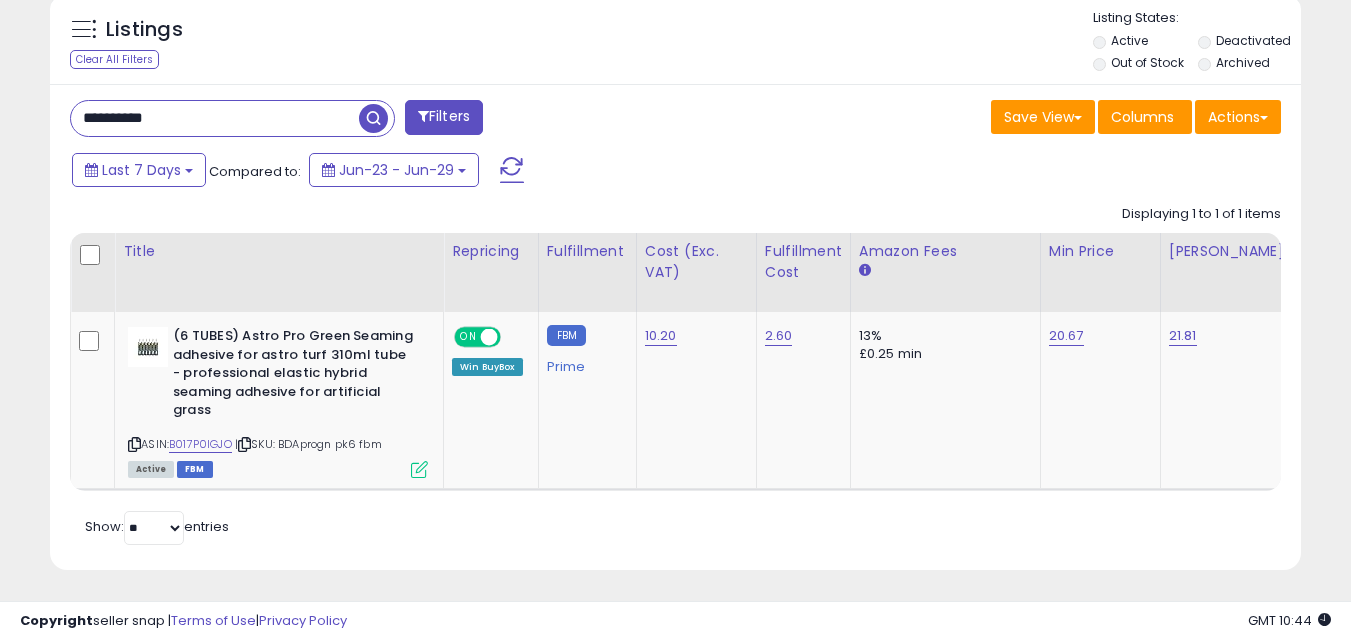 scroll, scrollTop: 999590, scrollLeft: 999276, axis: both 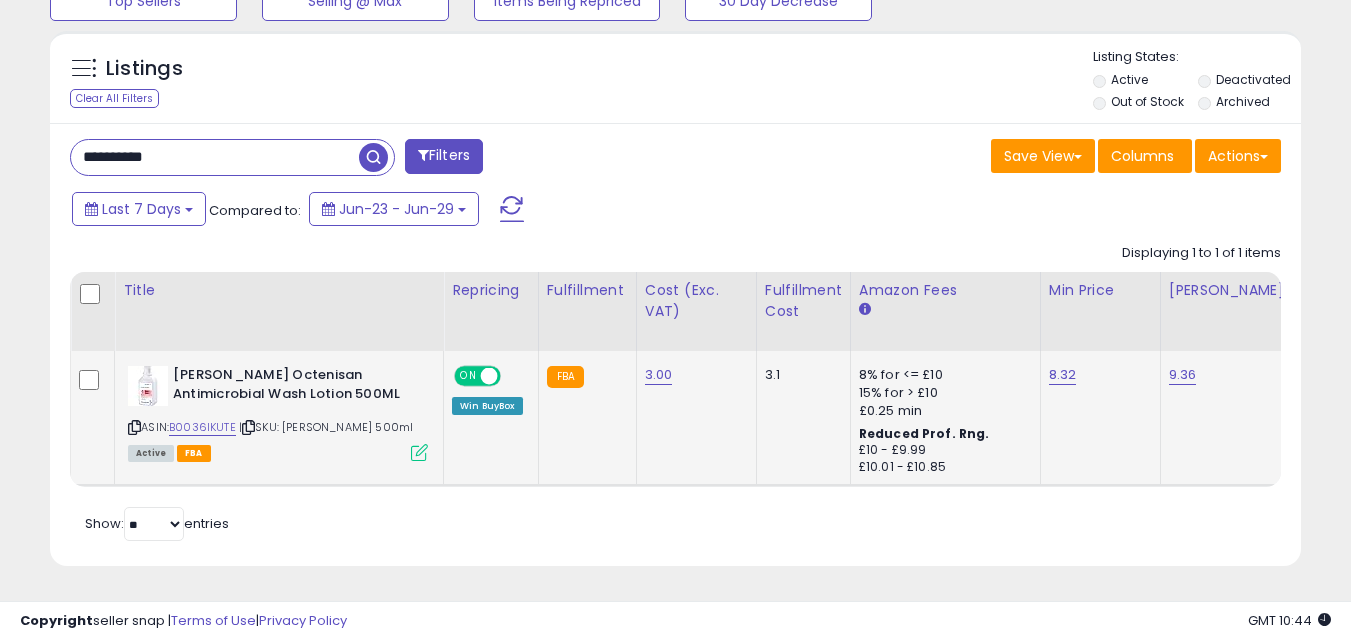 click at bounding box center [419, 452] 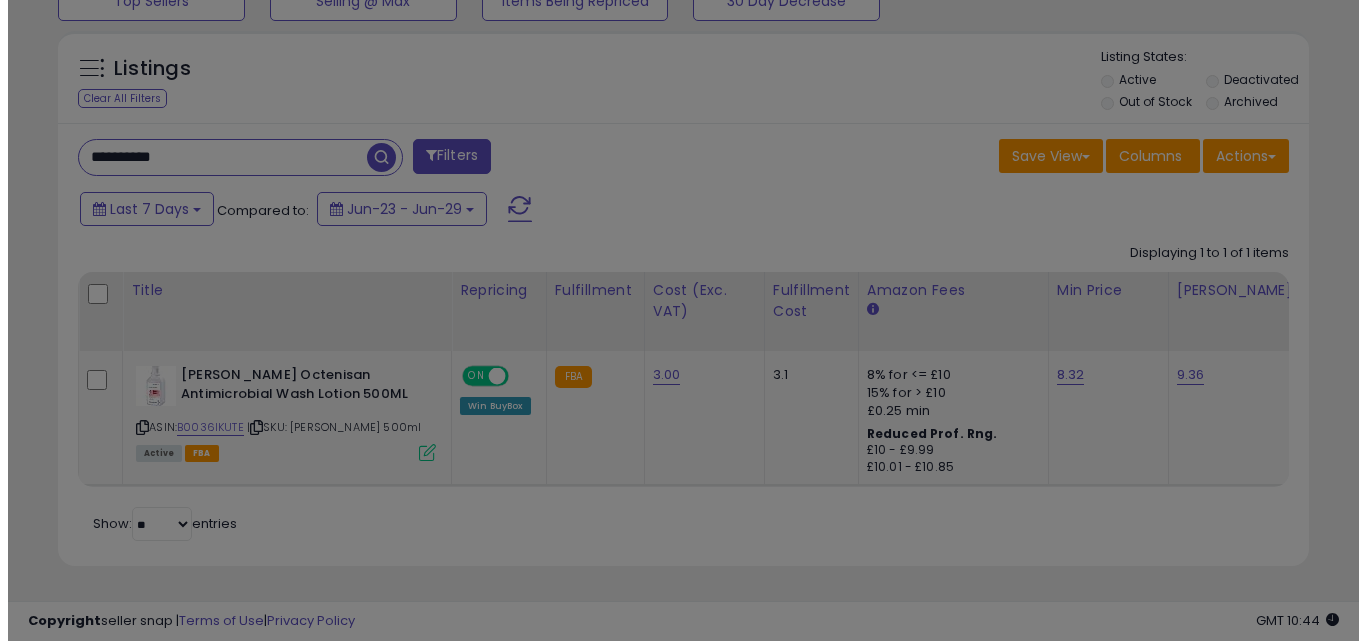 scroll, scrollTop: 999590, scrollLeft: 999267, axis: both 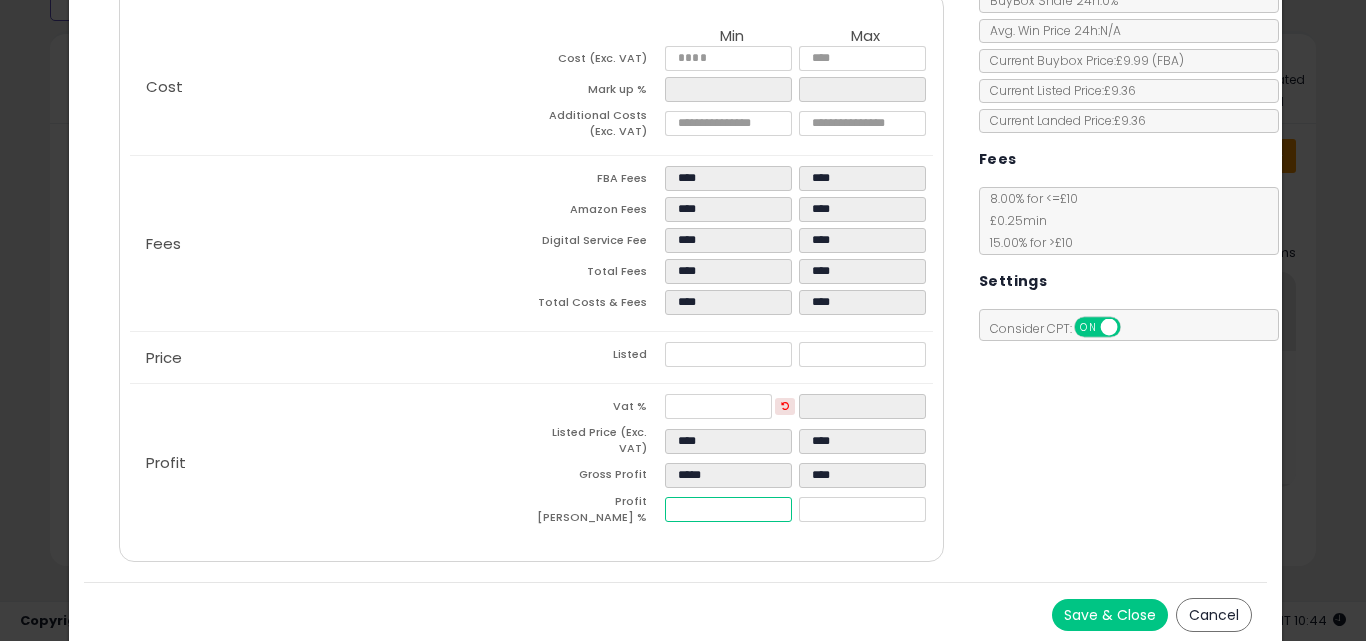 click on "*****" at bounding box center [728, 509] 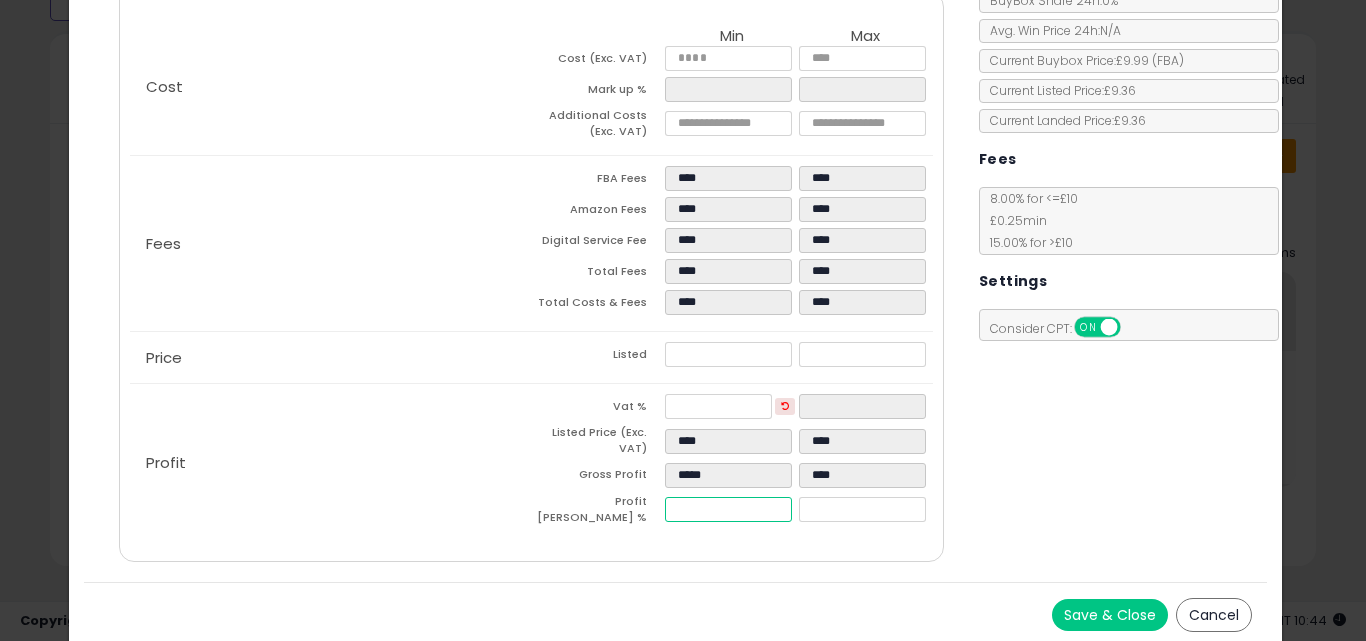 type on "*" 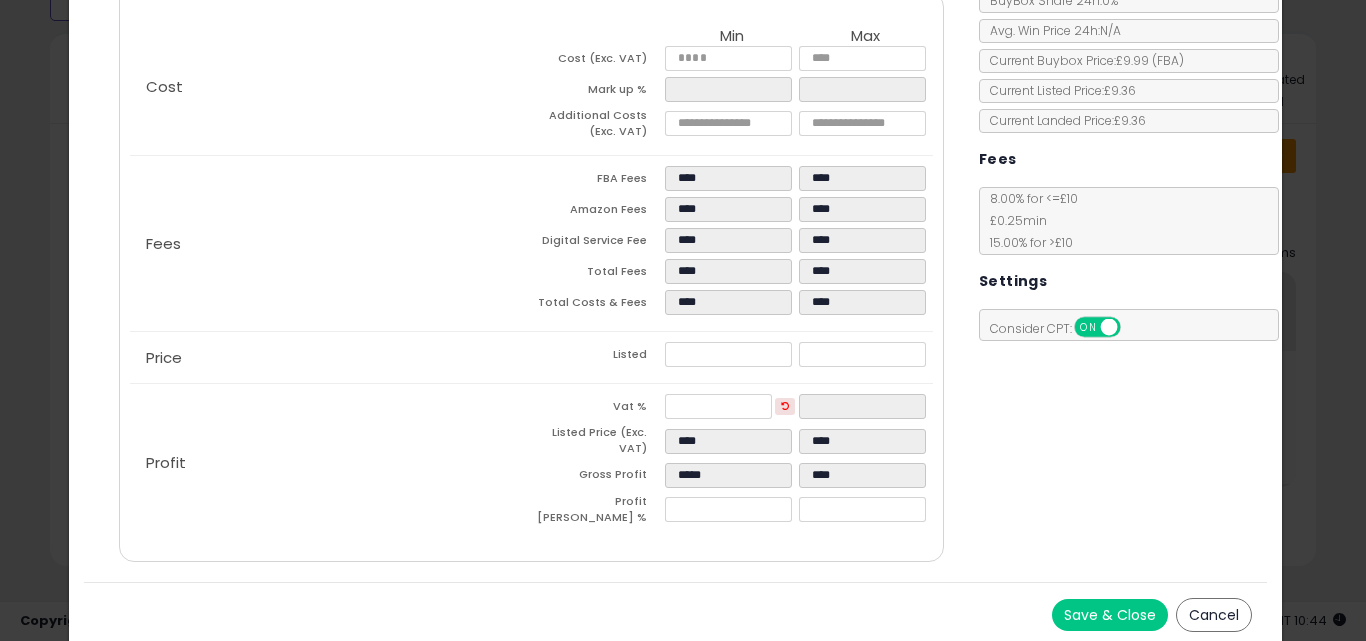 type on "****" 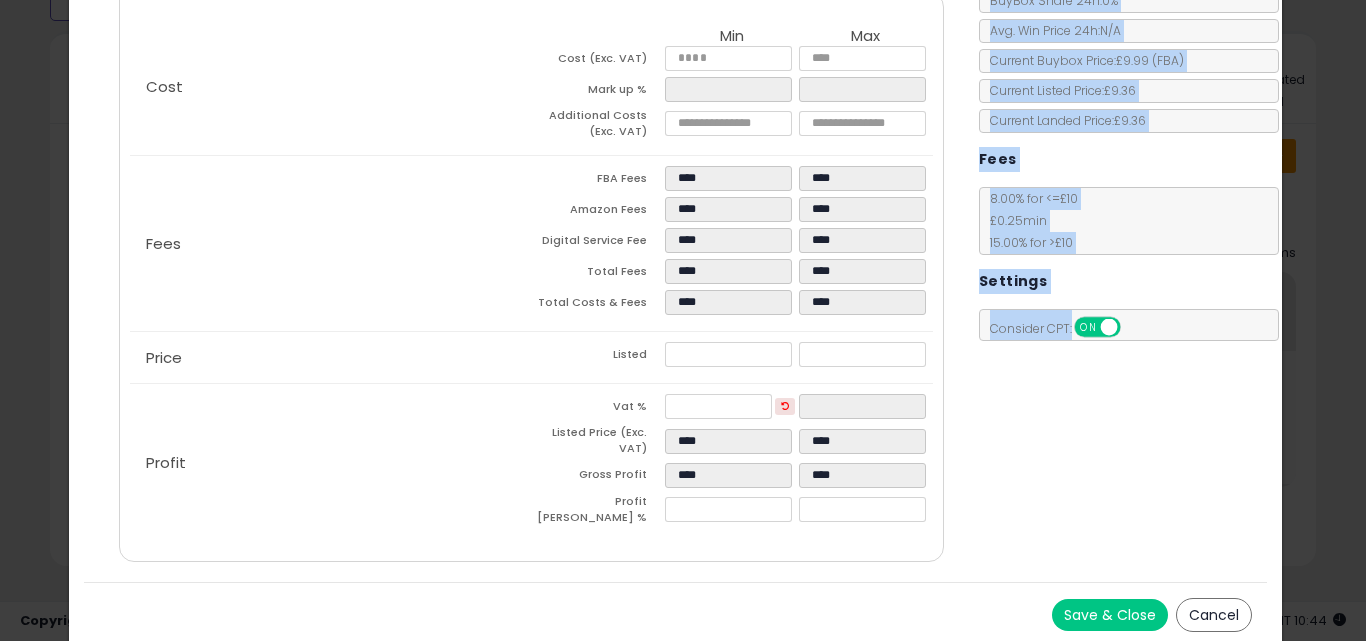 drag, startPoint x: 853, startPoint y: 621, endPoint x: 828, endPoint y: 511, distance: 112.805145 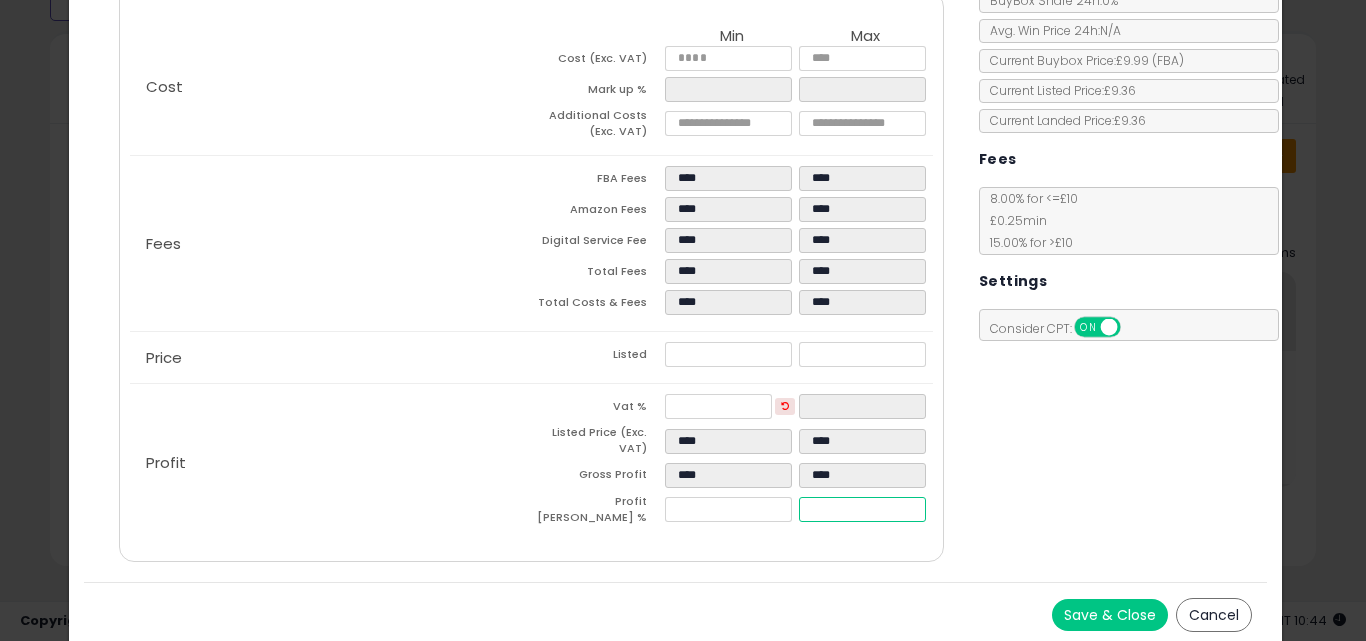 click on "*****" at bounding box center [862, 509] 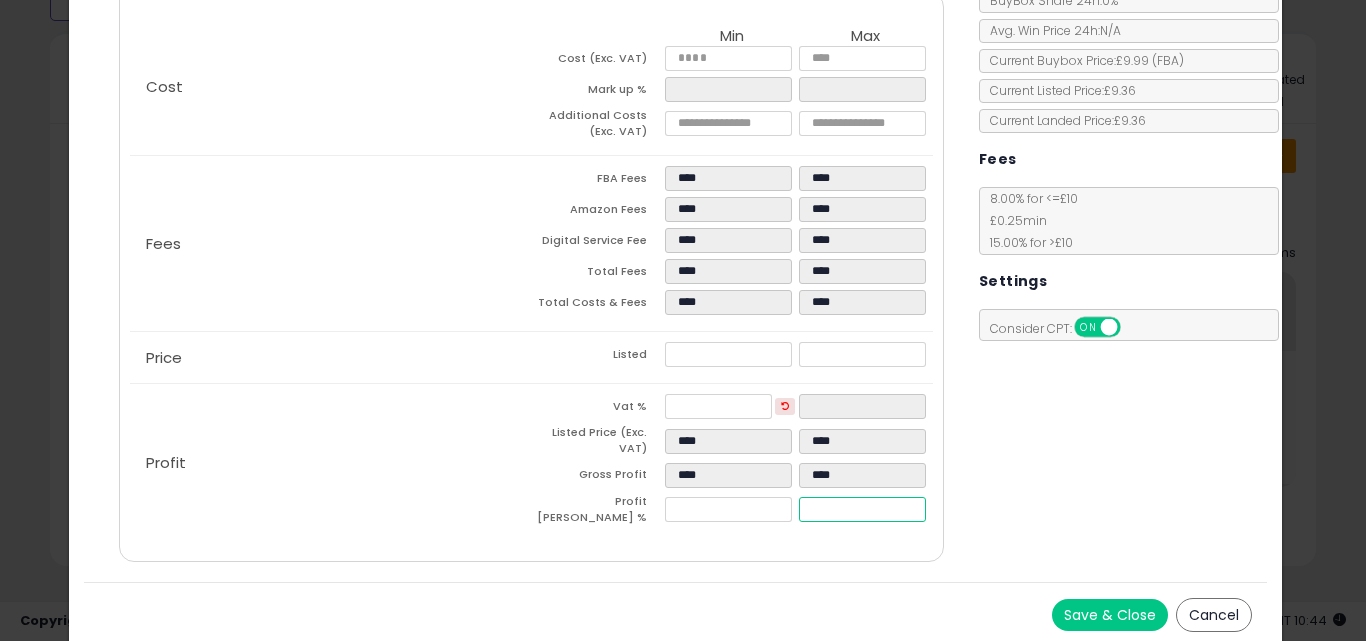 type on "*" 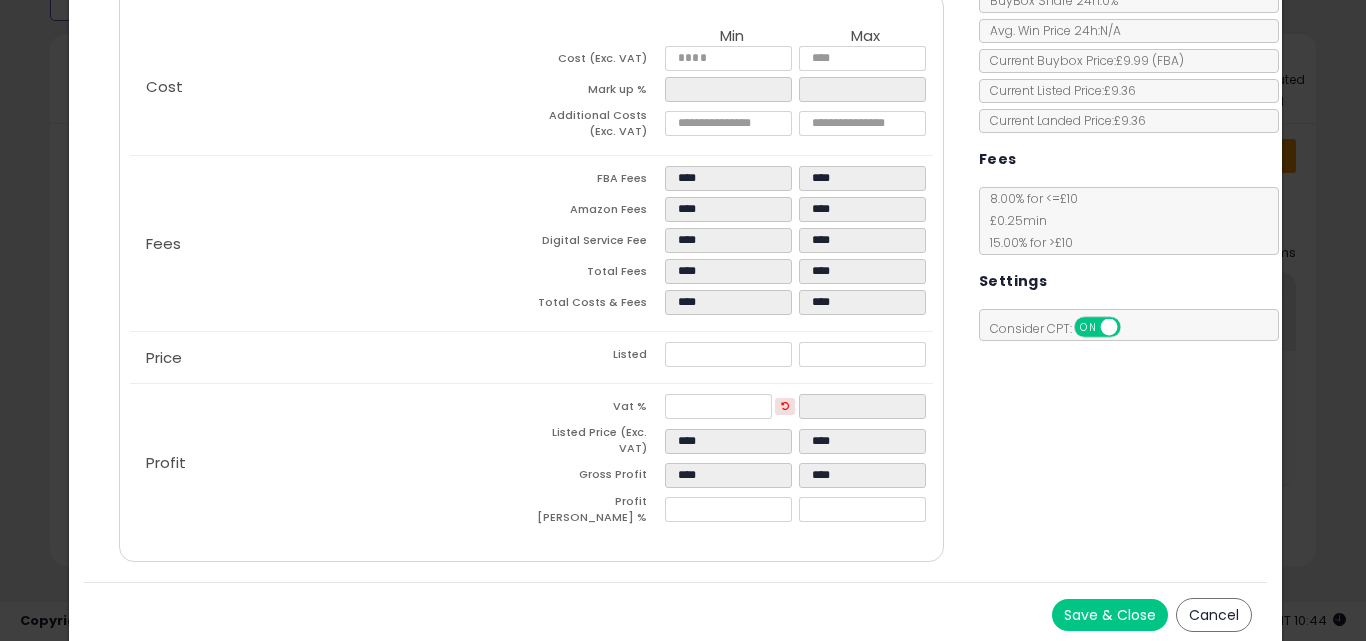 type on "*****" 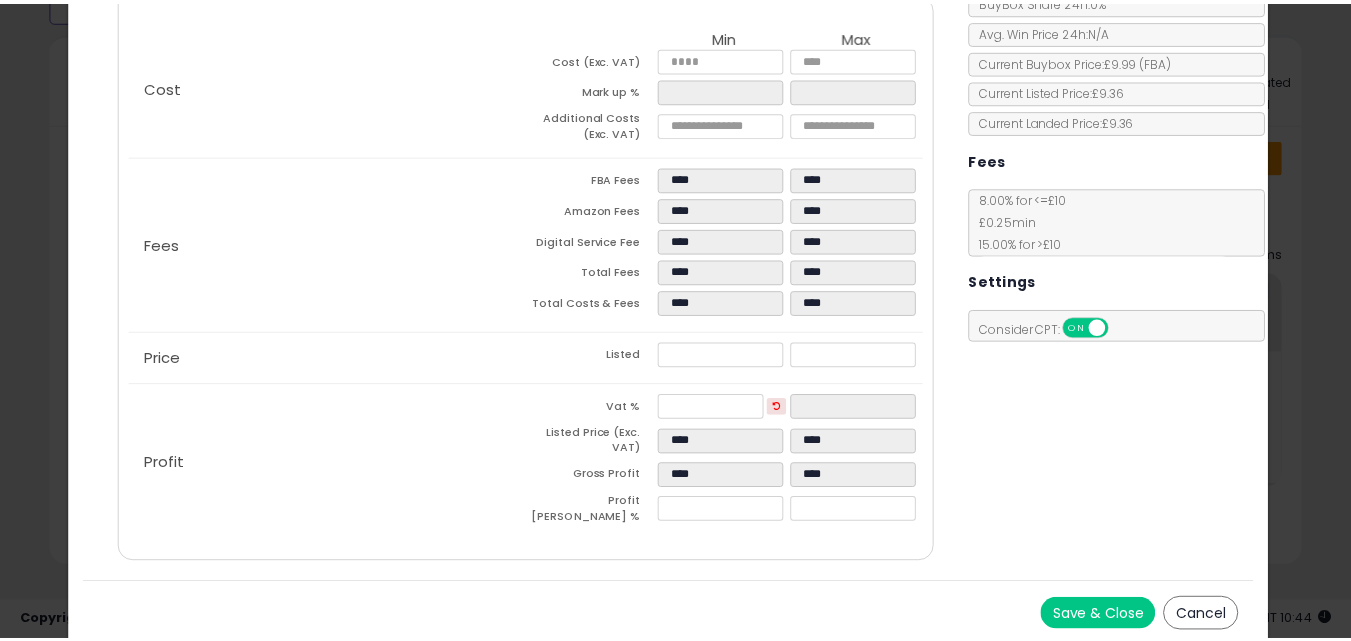scroll, scrollTop: 0, scrollLeft: 0, axis: both 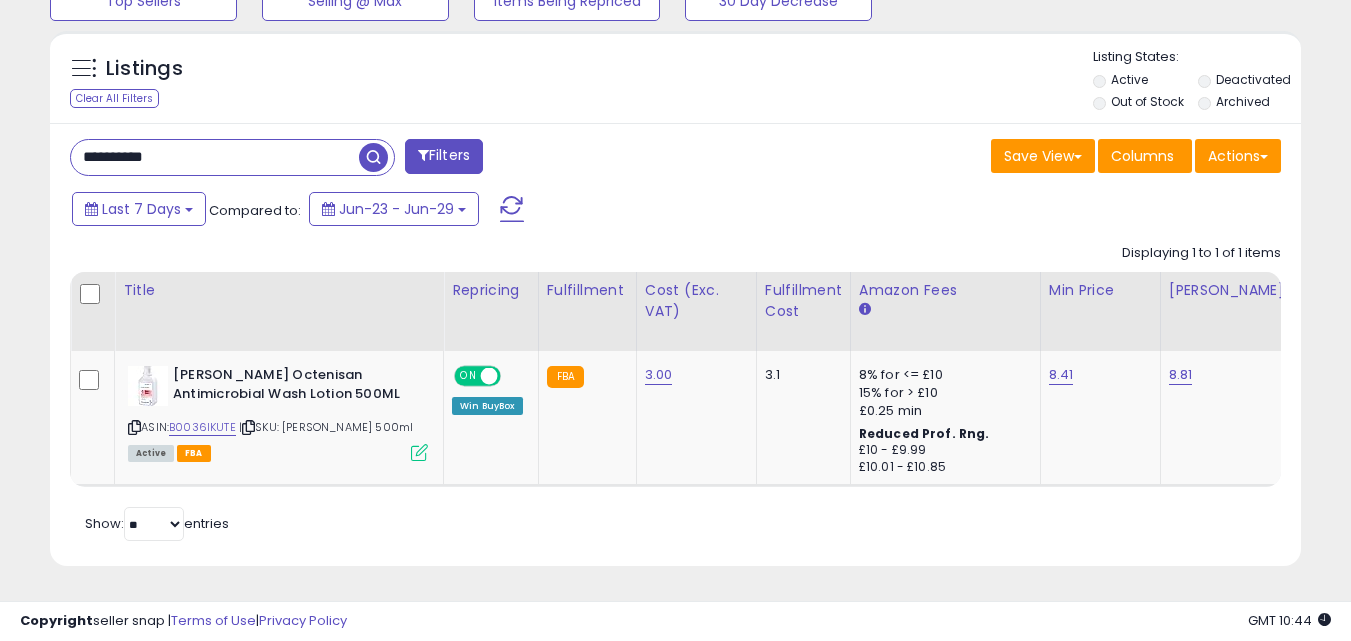 click on "**********" at bounding box center [215, 157] 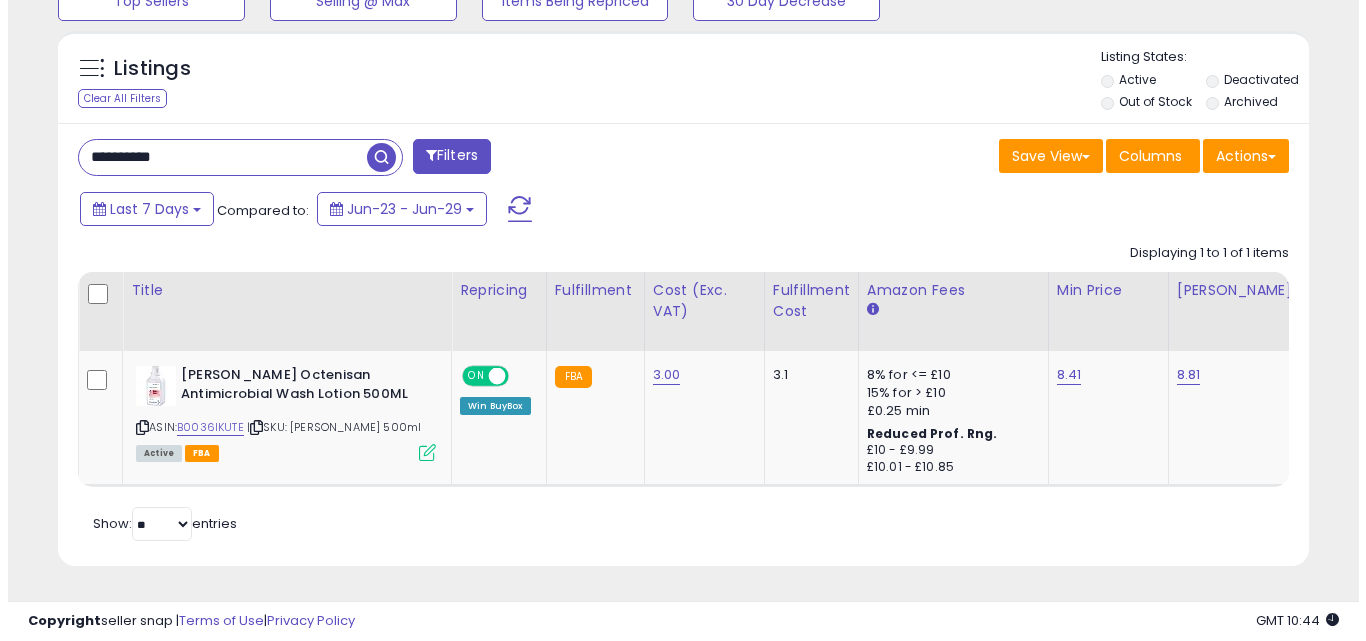 scroll, scrollTop: 579, scrollLeft: 0, axis: vertical 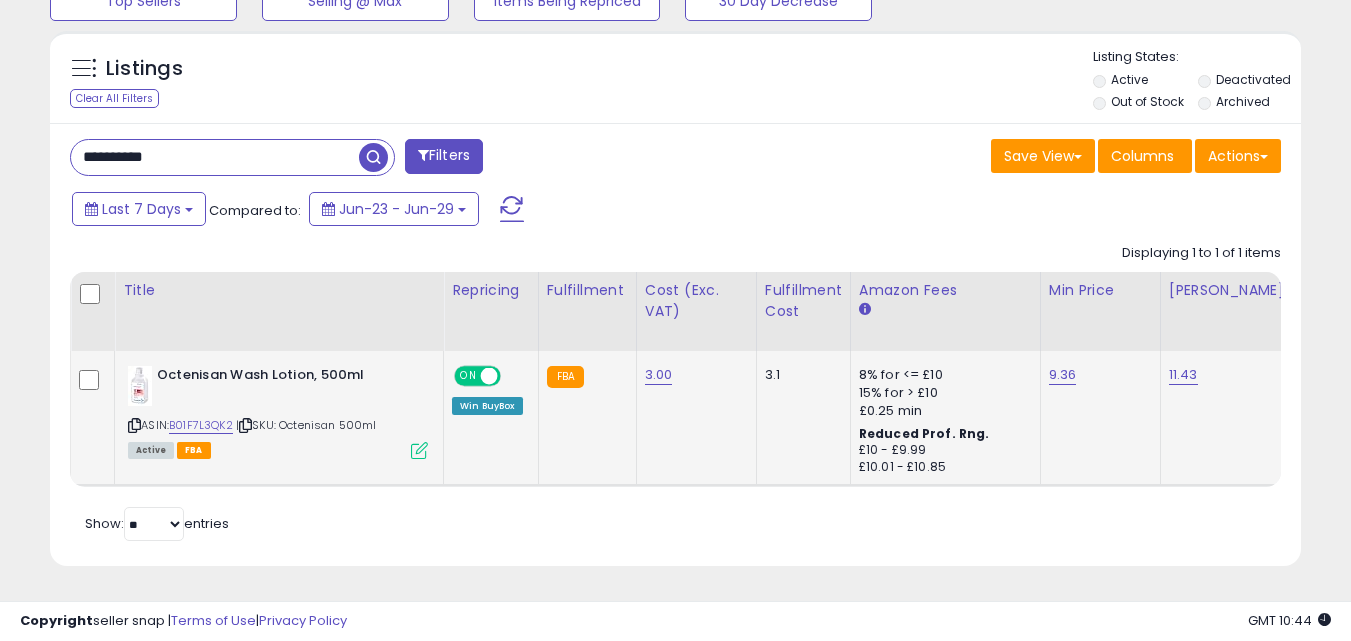 click at bounding box center (419, 450) 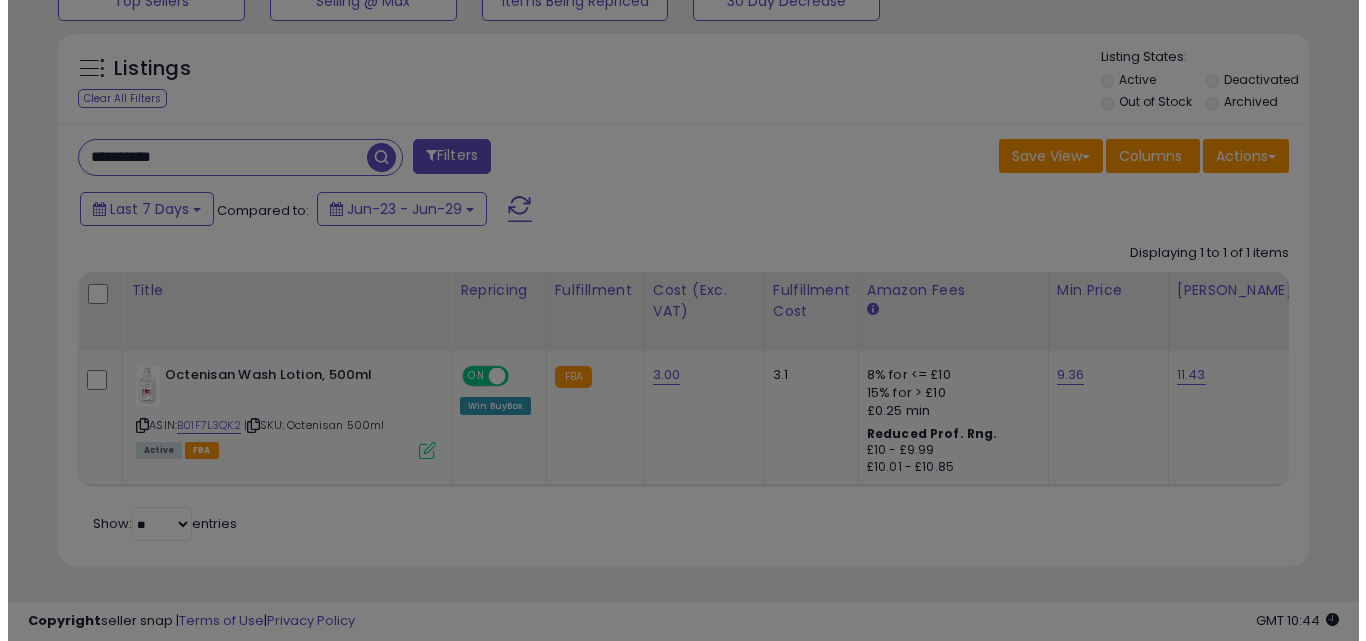 scroll, scrollTop: 999590, scrollLeft: 999267, axis: both 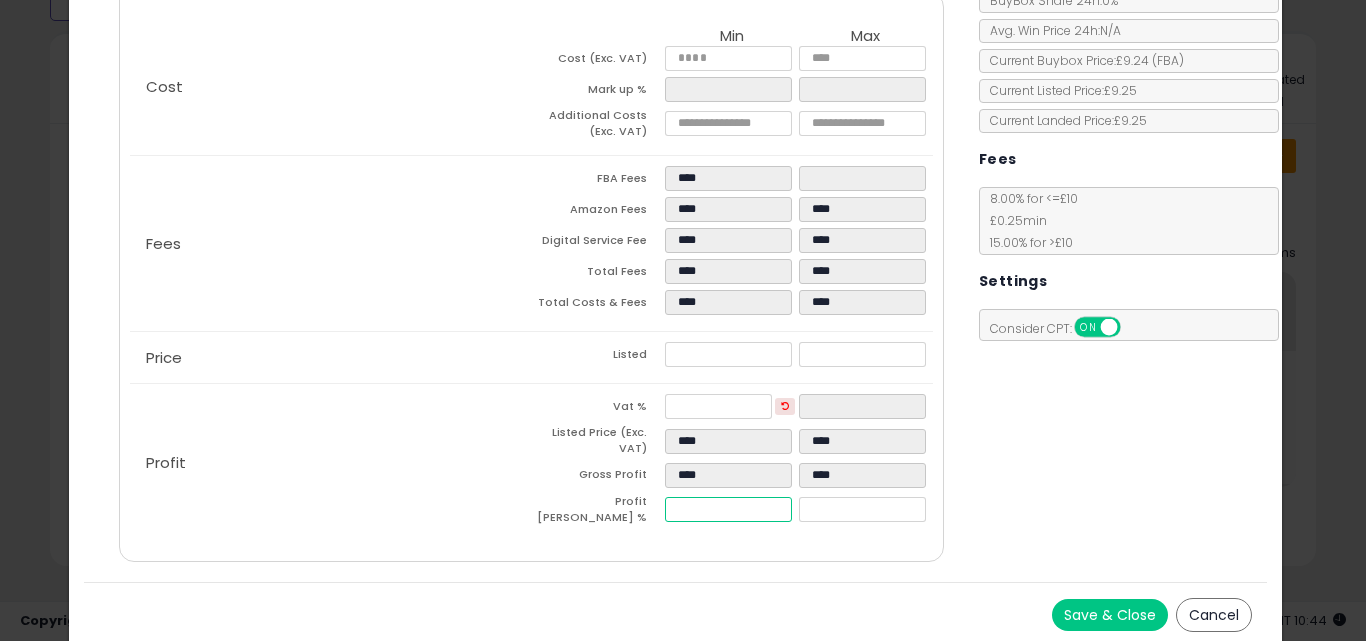 click on "*****" at bounding box center [728, 509] 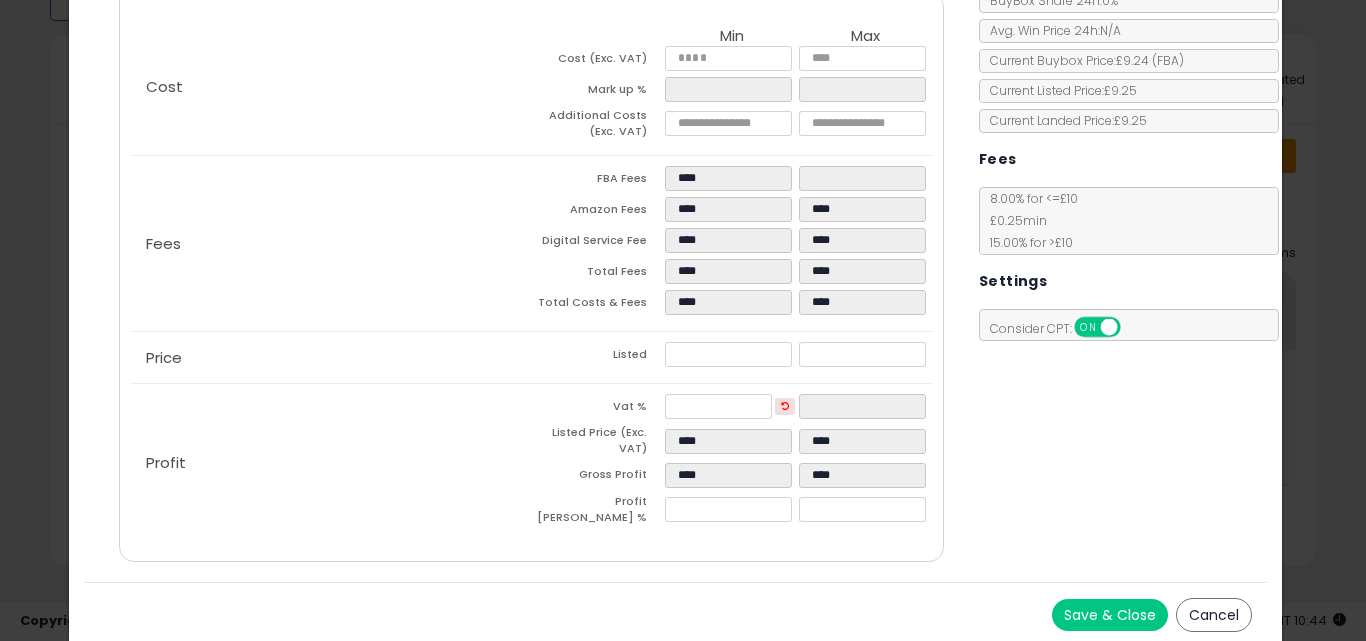 type on "*****" 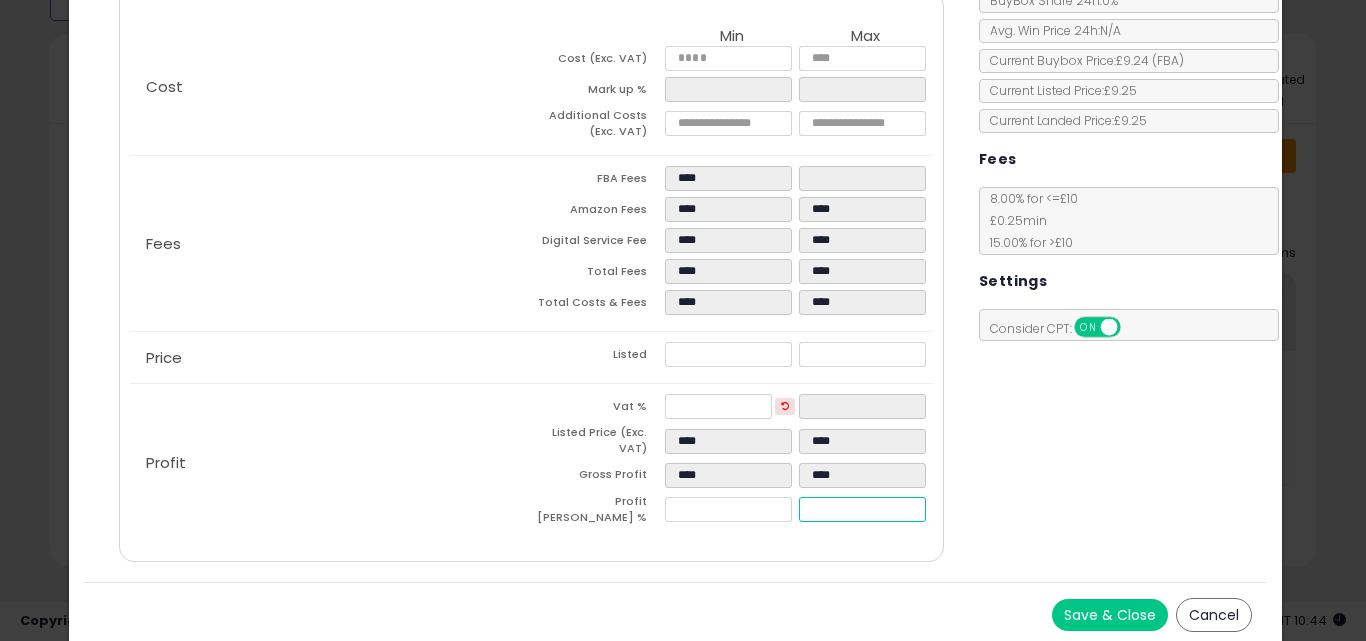 click on "*****" at bounding box center (862, 509) 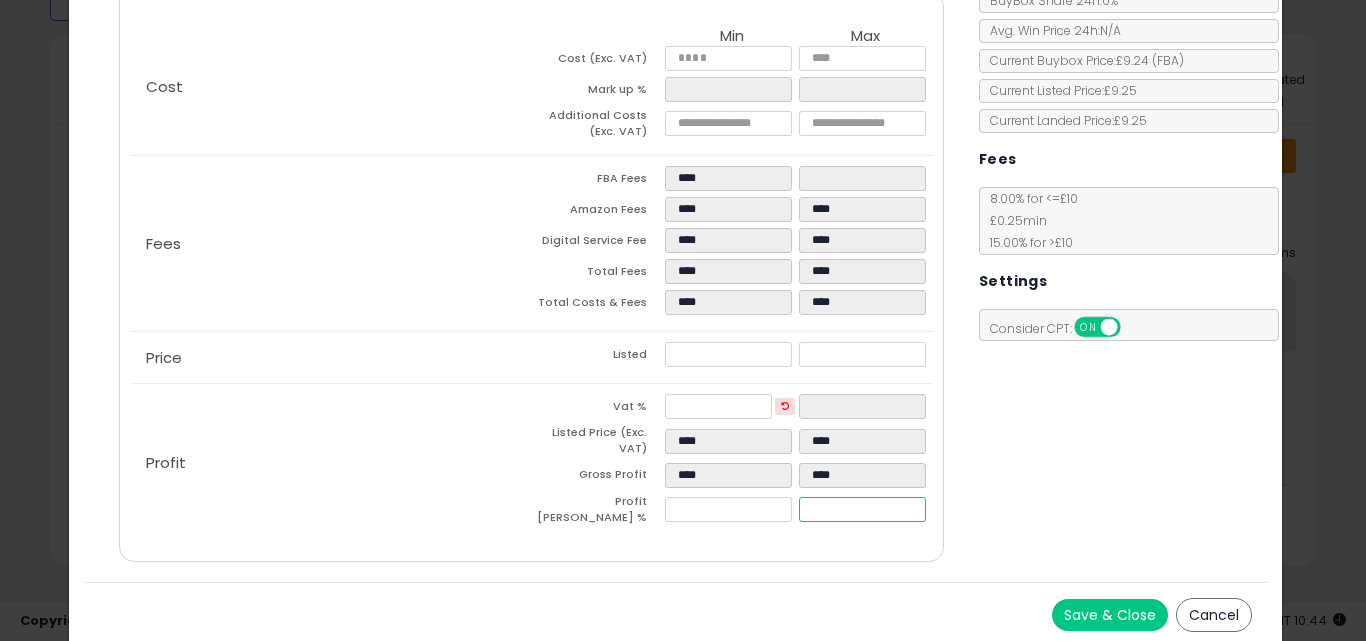 type on "**" 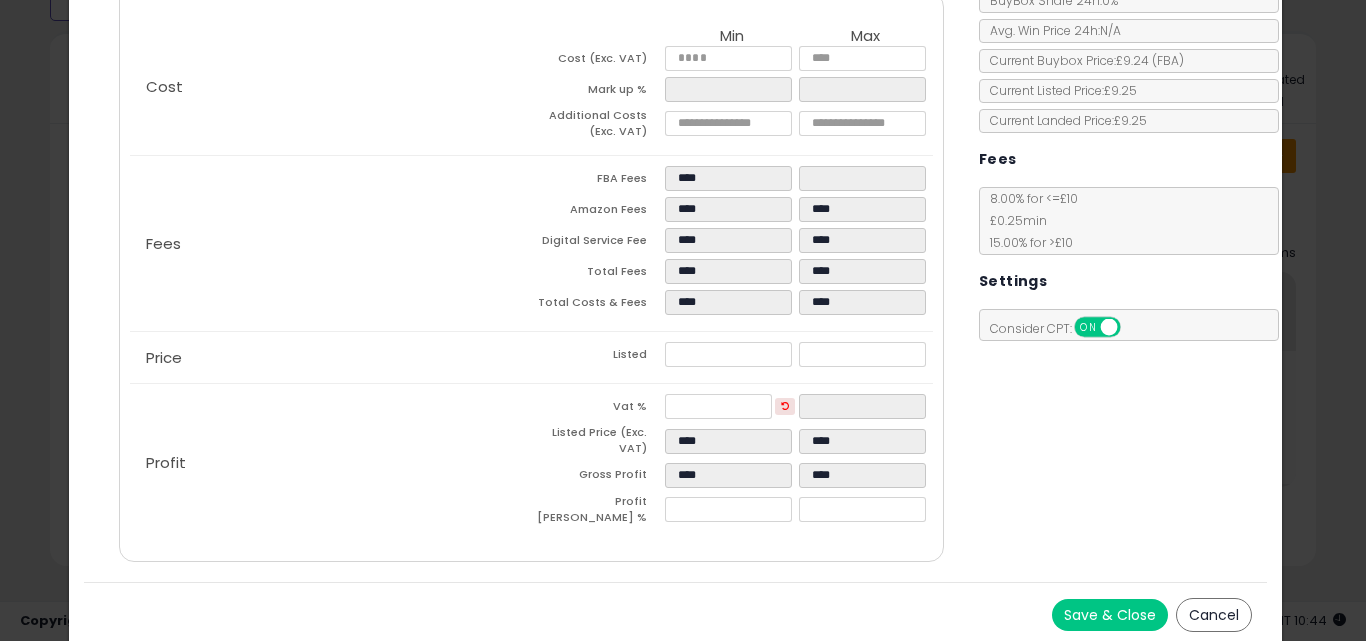 type on "*****" 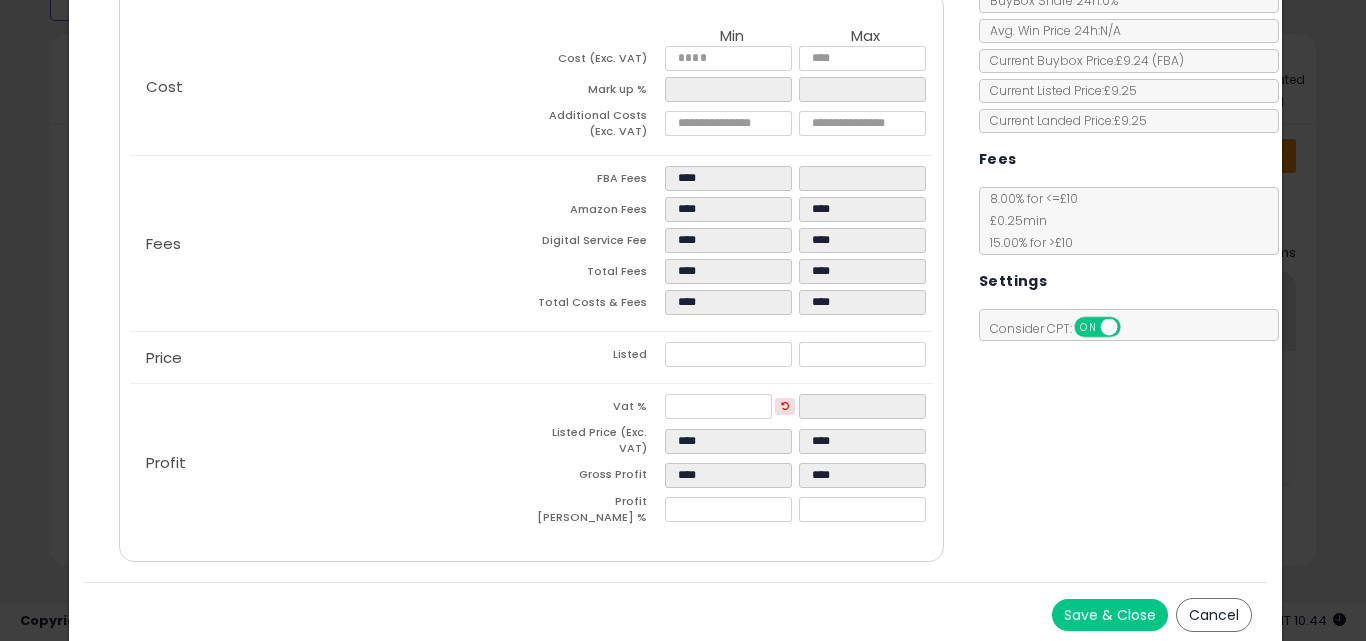 click on "Save & Close
Cancel" at bounding box center (676, 614) 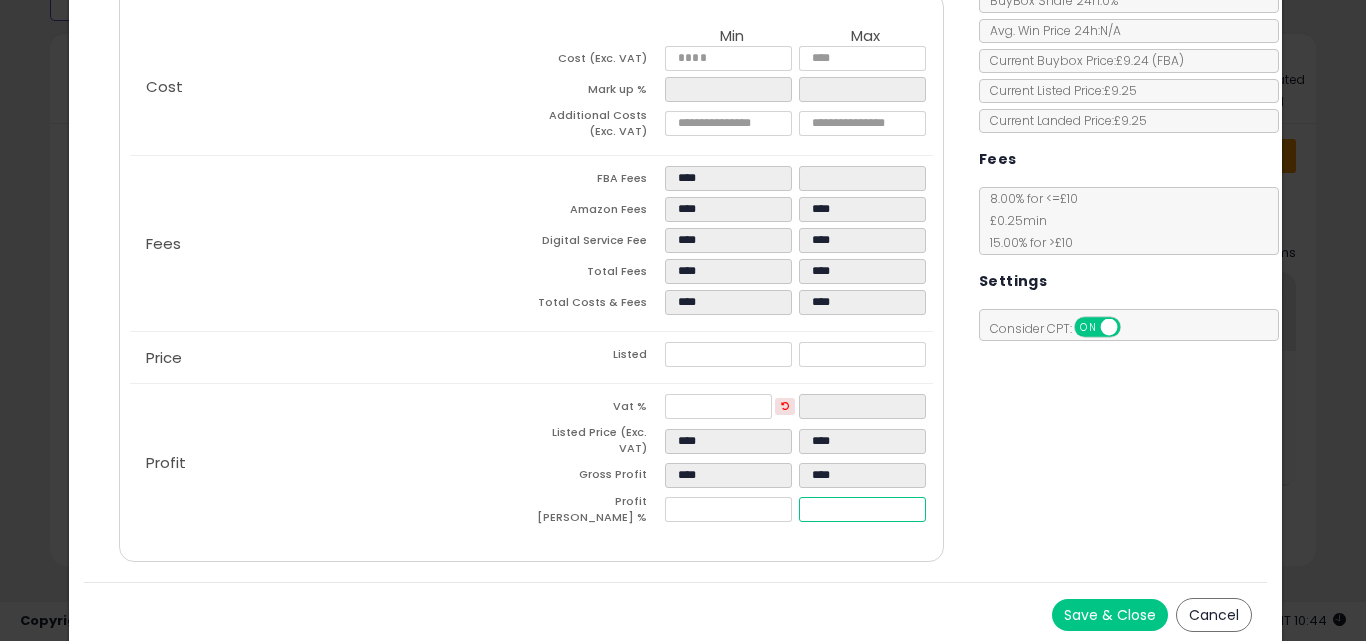 click on "*****" at bounding box center [862, 509] 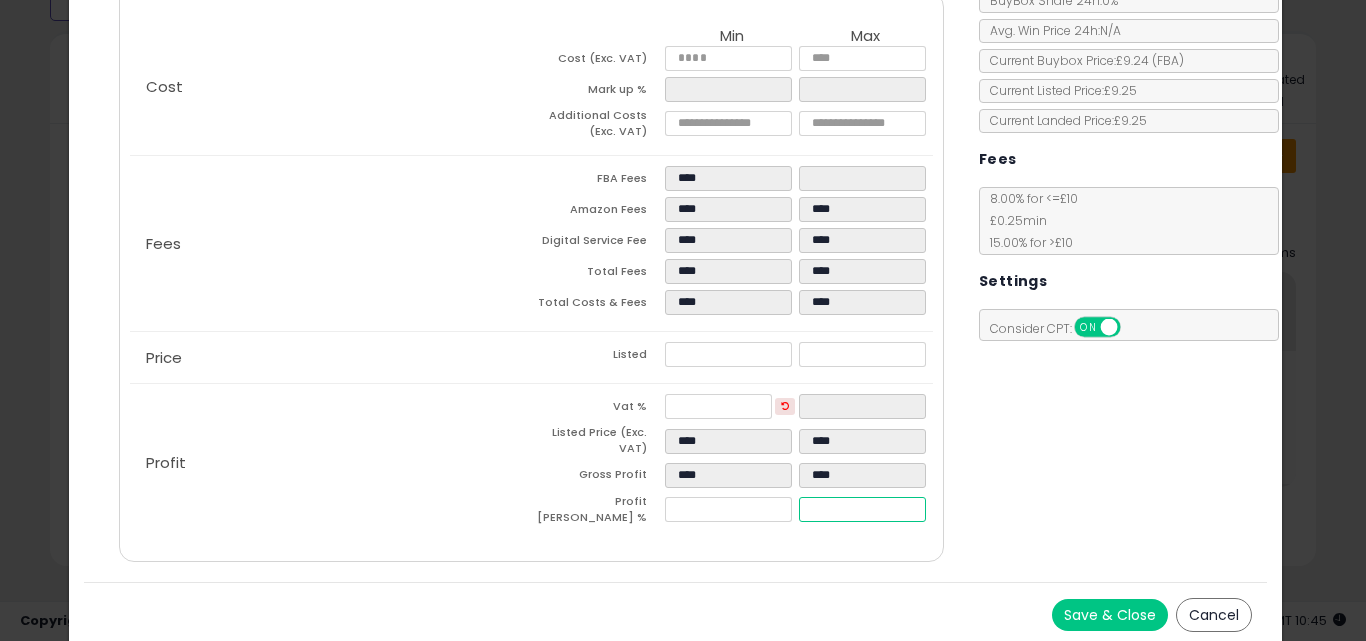 type on "**" 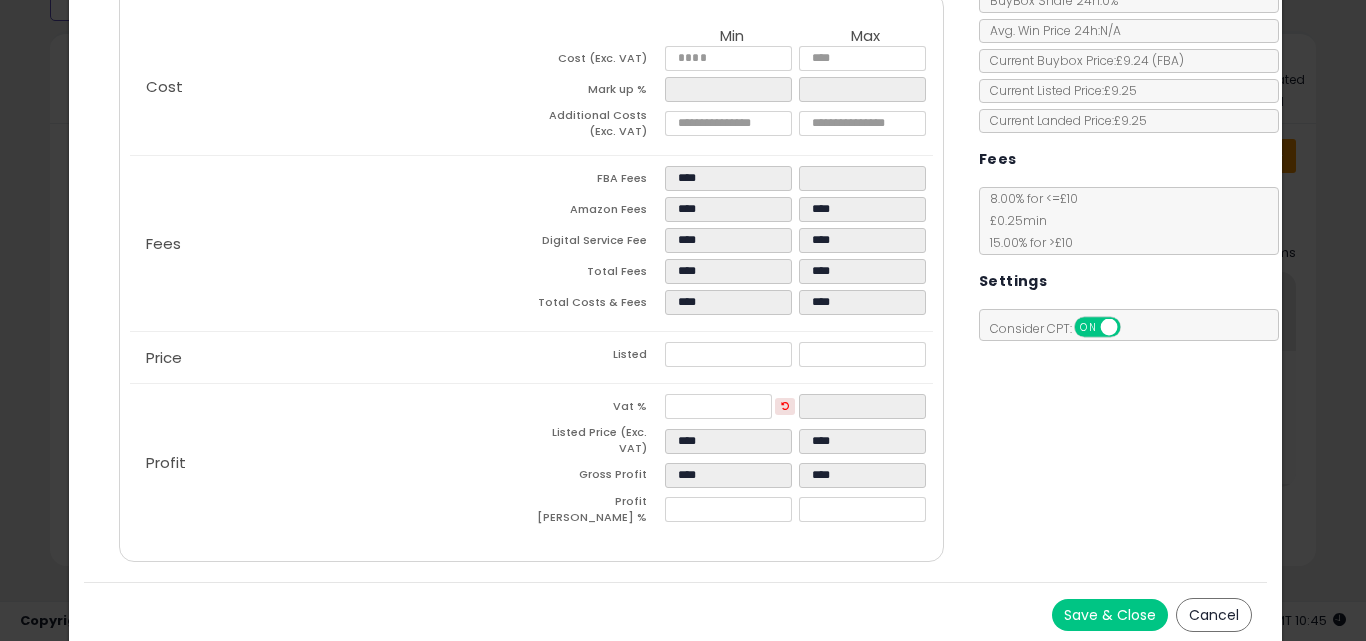 type on "*****" 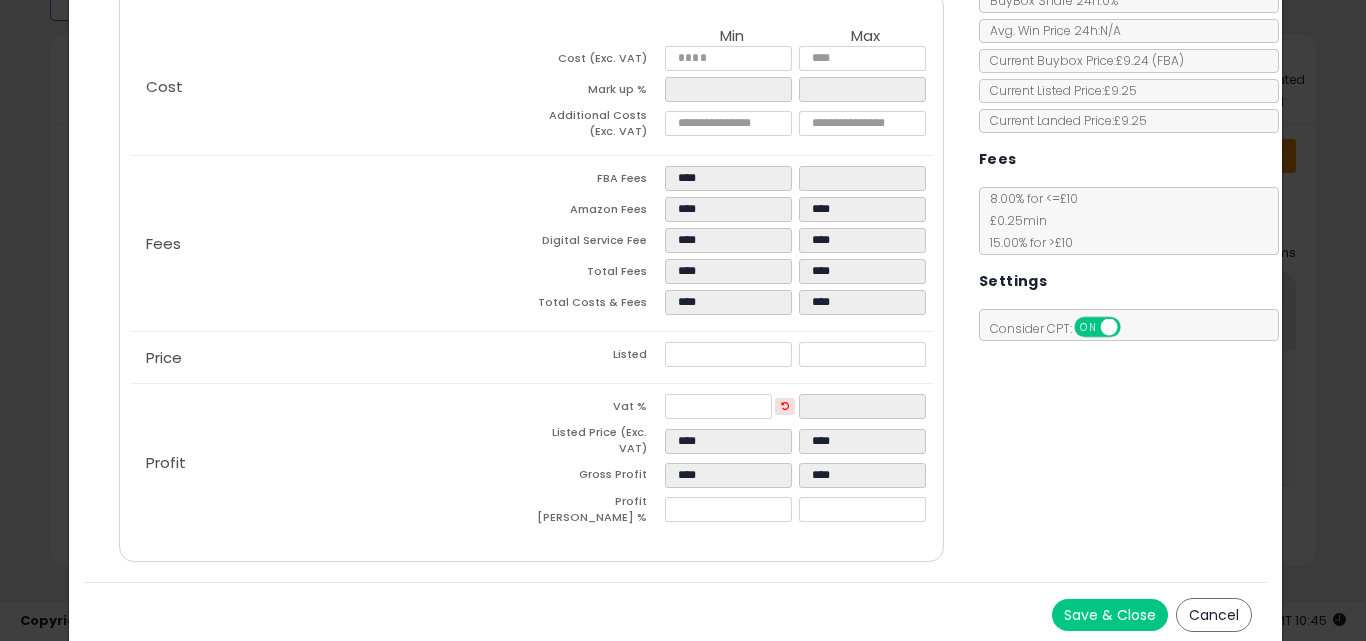 scroll, scrollTop: 0, scrollLeft: 0, axis: both 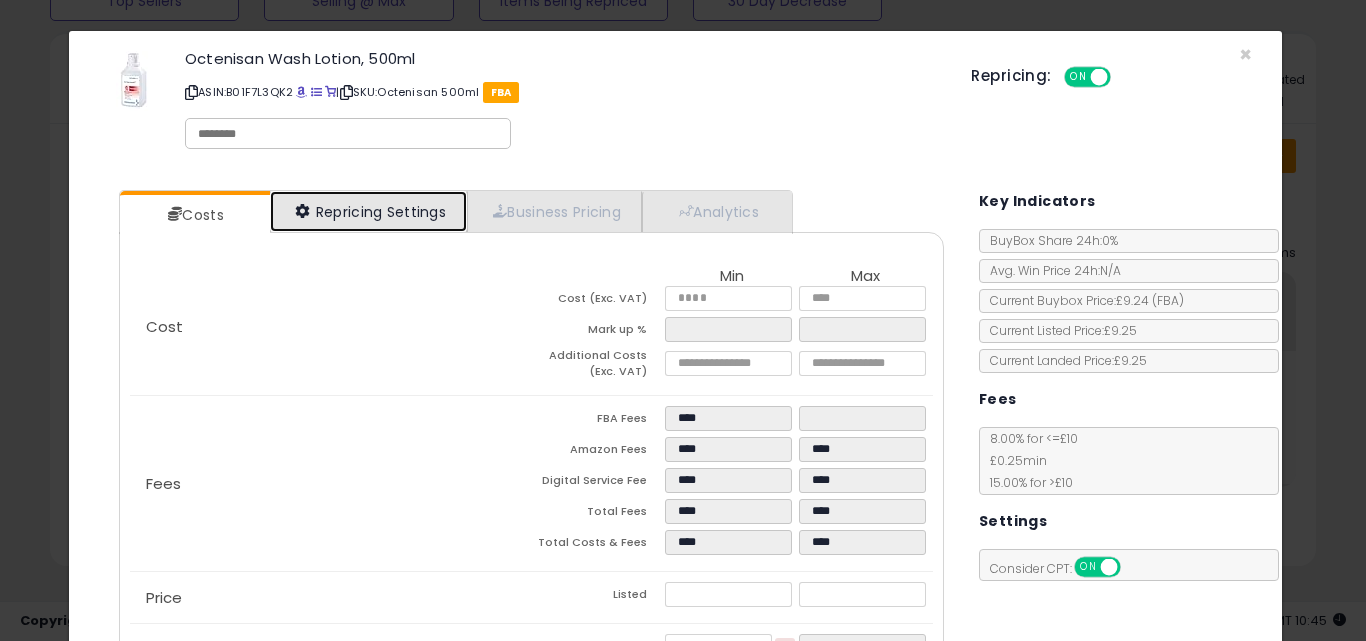 click on "Repricing Settings" at bounding box center [369, 211] 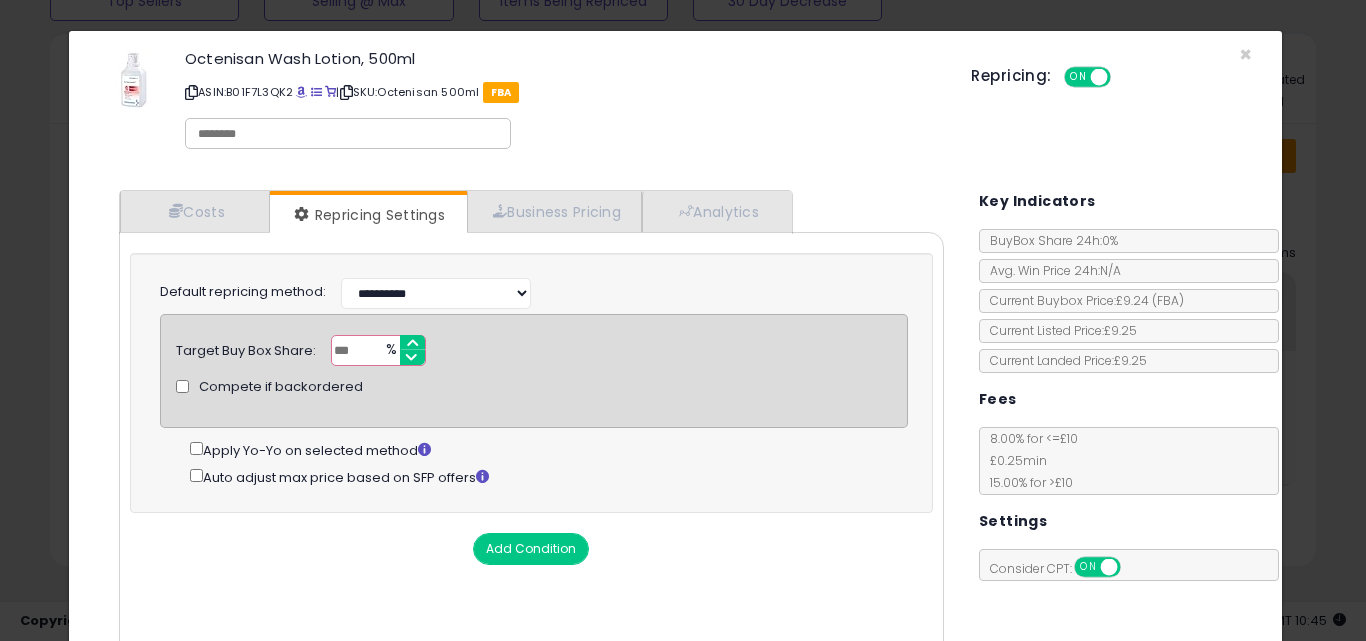 scroll, scrollTop: 161, scrollLeft: 0, axis: vertical 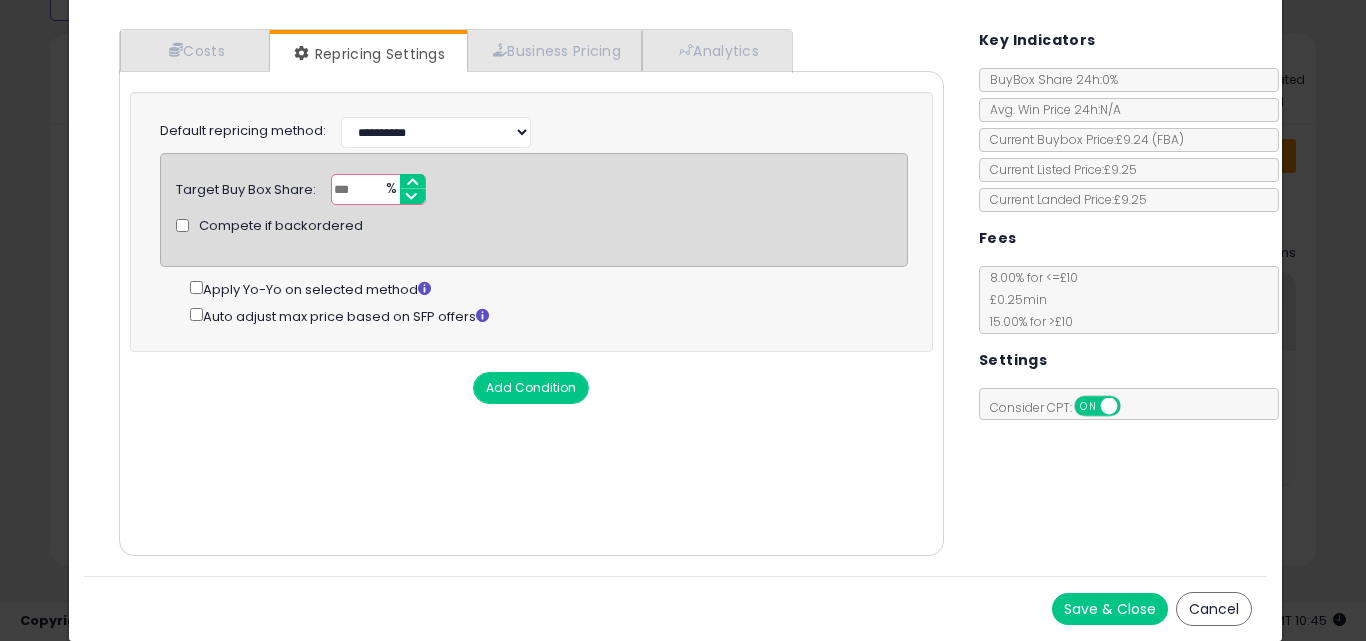 click on "Save & Close" at bounding box center (1110, 609) 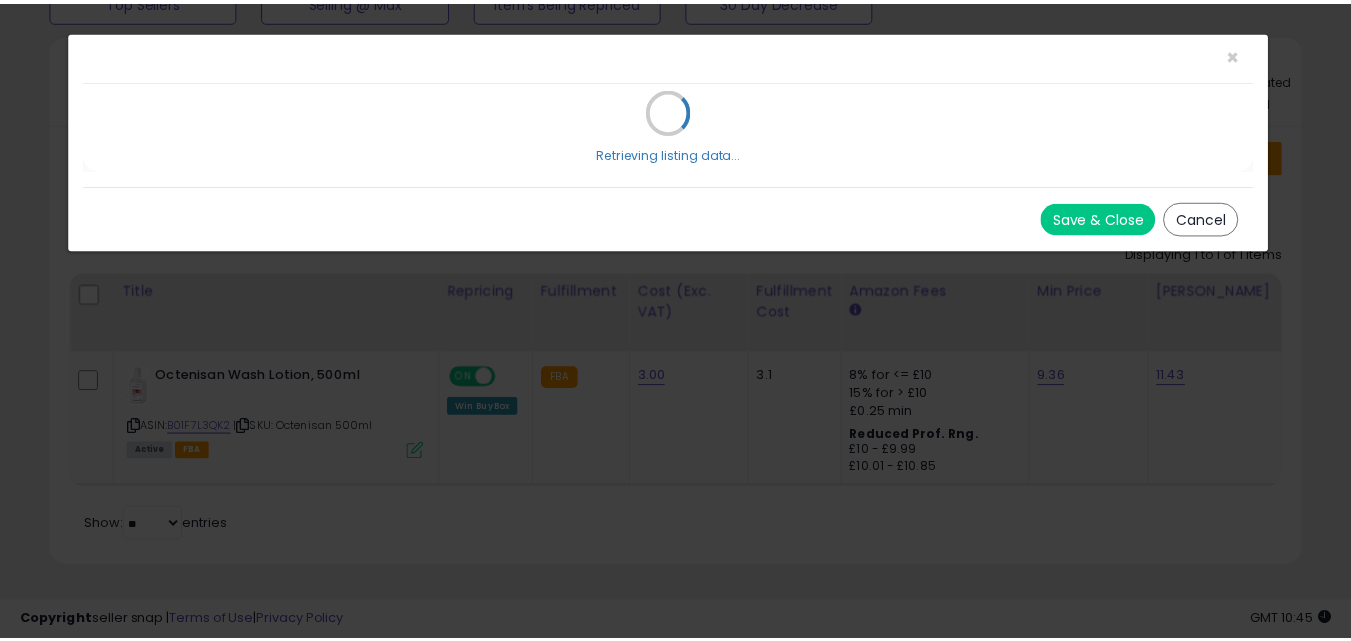 scroll, scrollTop: 0, scrollLeft: 0, axis: both 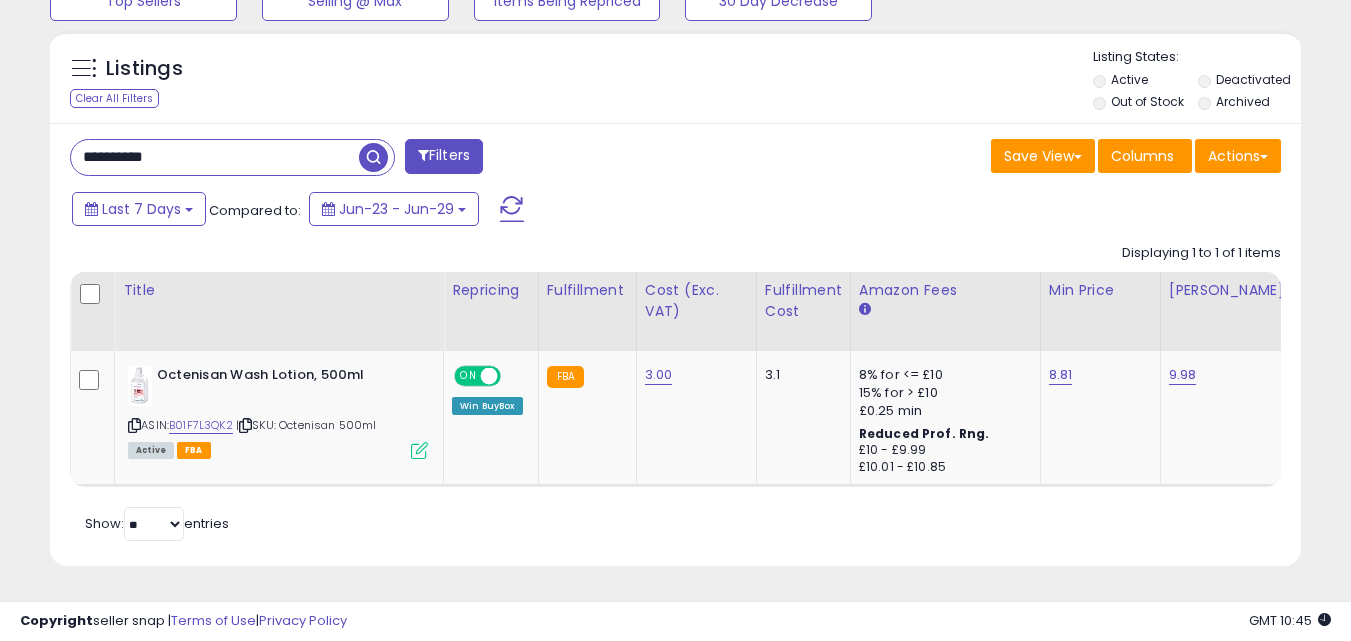 click on "**********" at bounding box center (365, 159) 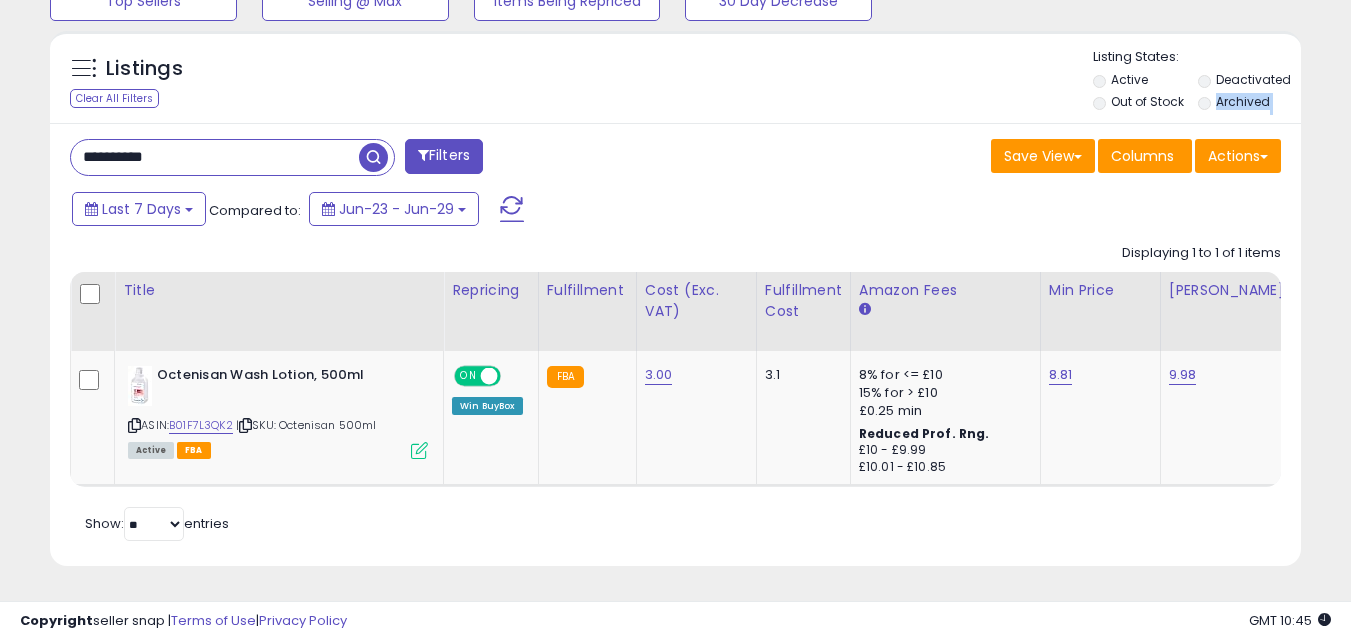click on "**********" at bounding box center [365, 159] 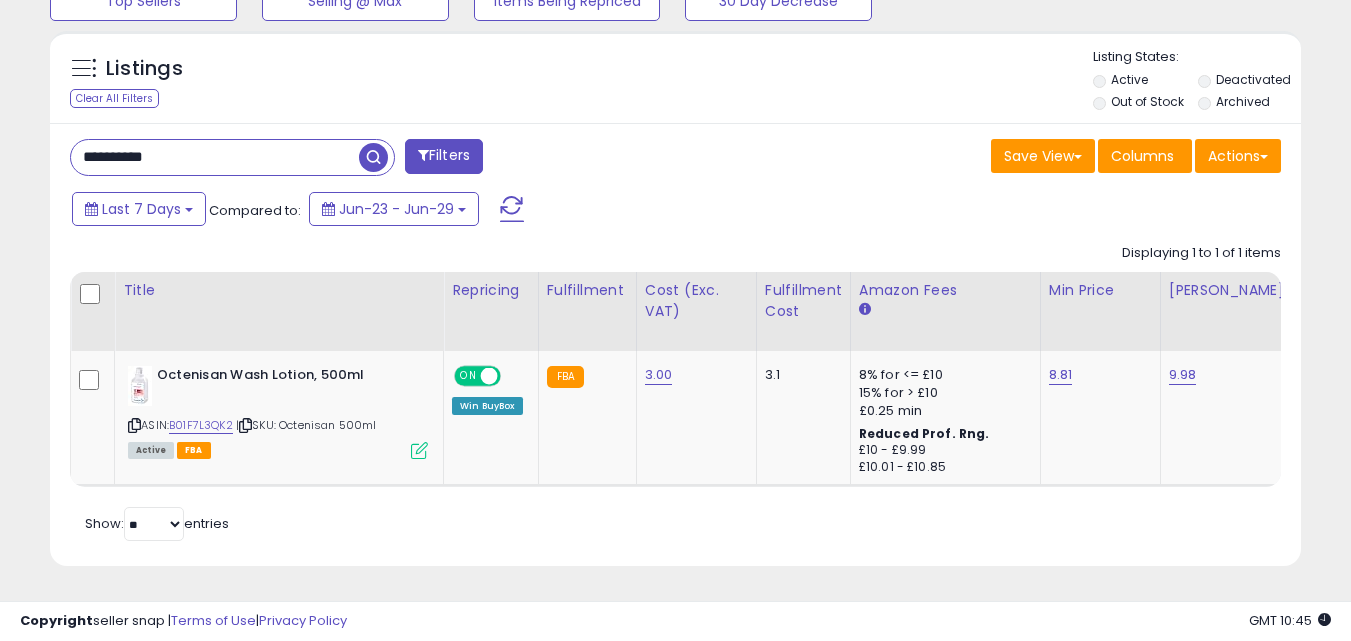 click on "**********" at bounding box center [215, 157] 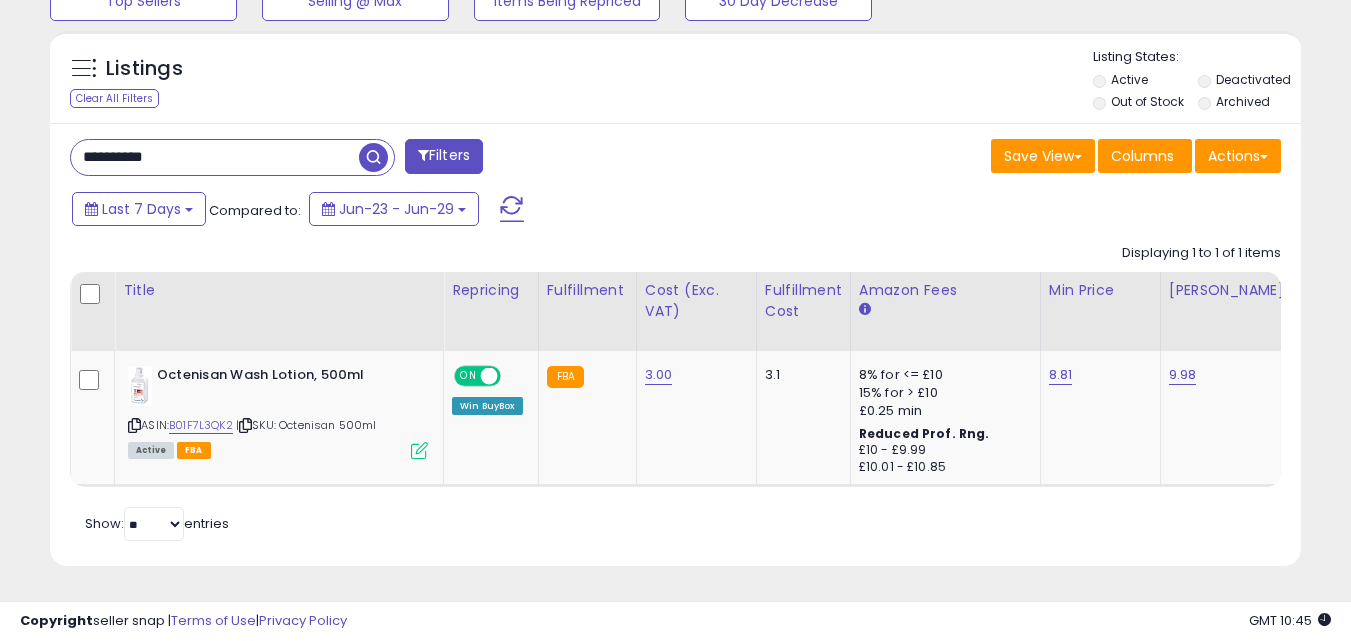 click on "**********" at bounding box center [215, 157] 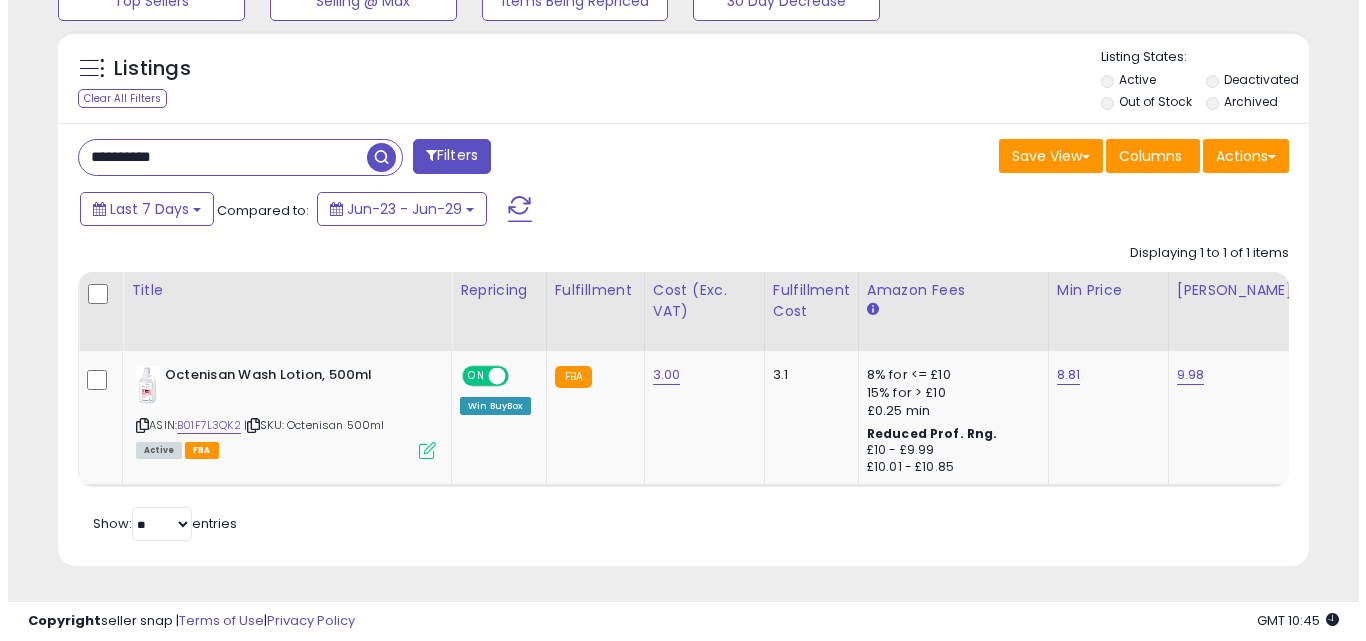scroll, scrollTop: 579, scrollLeft: 0, axis: vertical 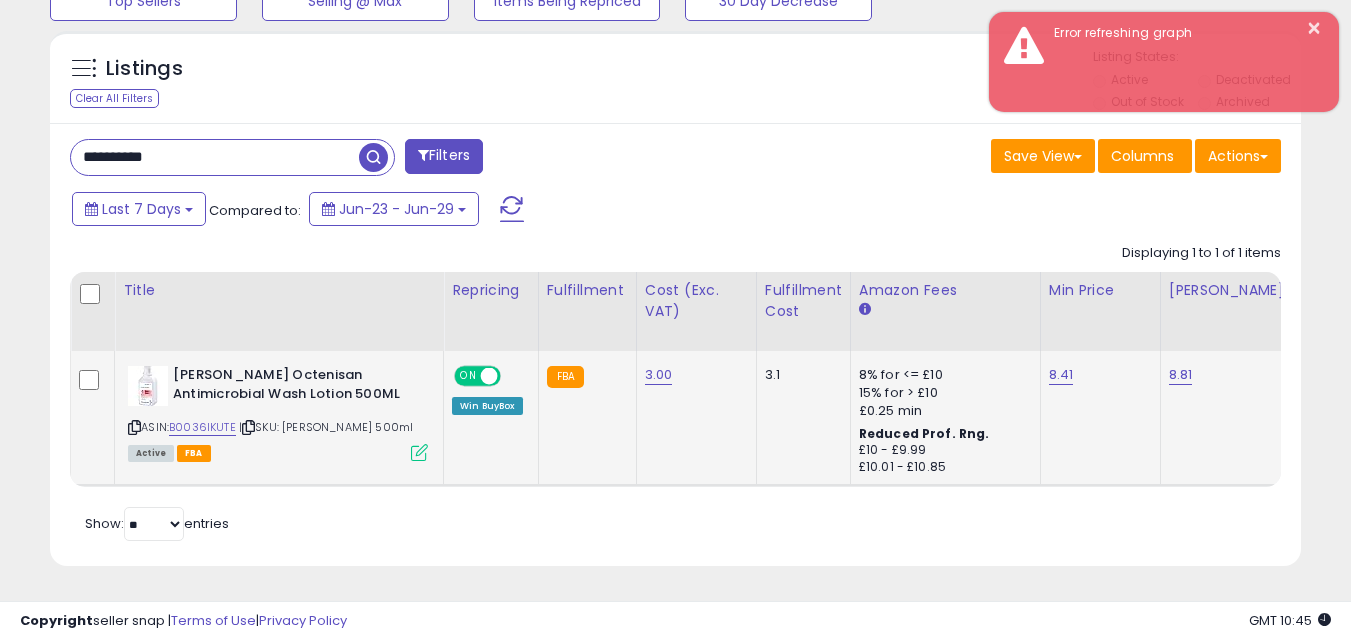 click at bounding box center (419, 452) 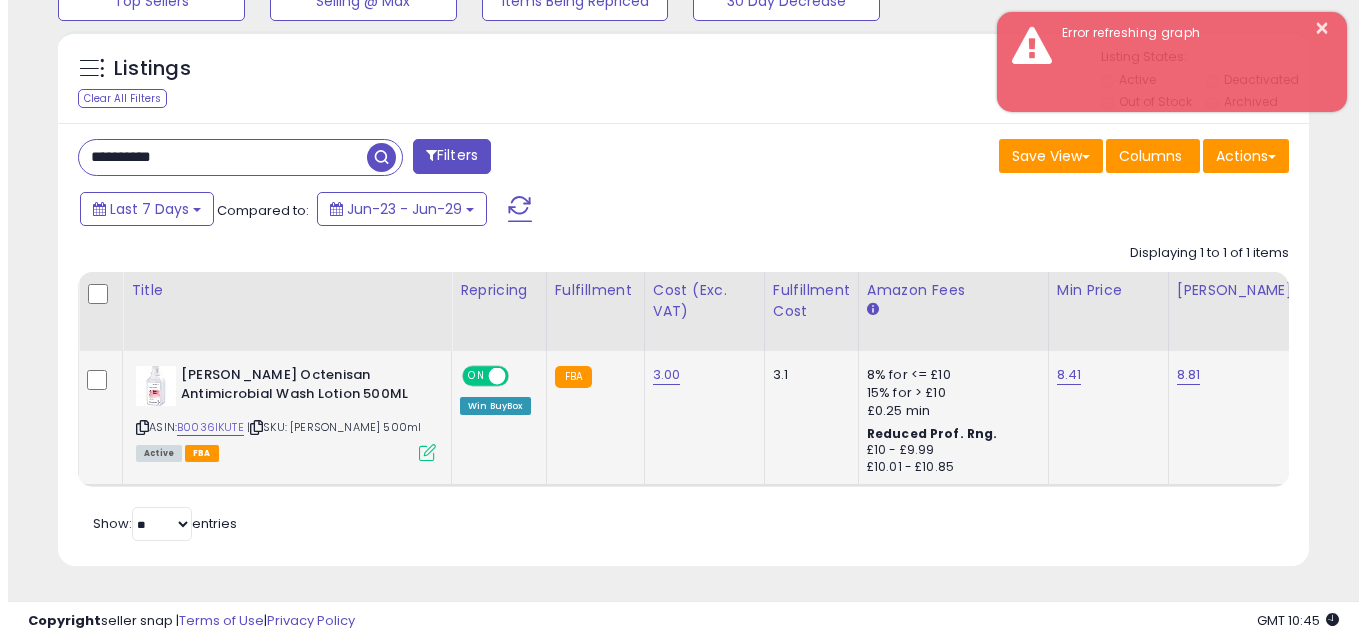 scroll, scrollTop: 999590, scrollLeft: 999267, axis: both 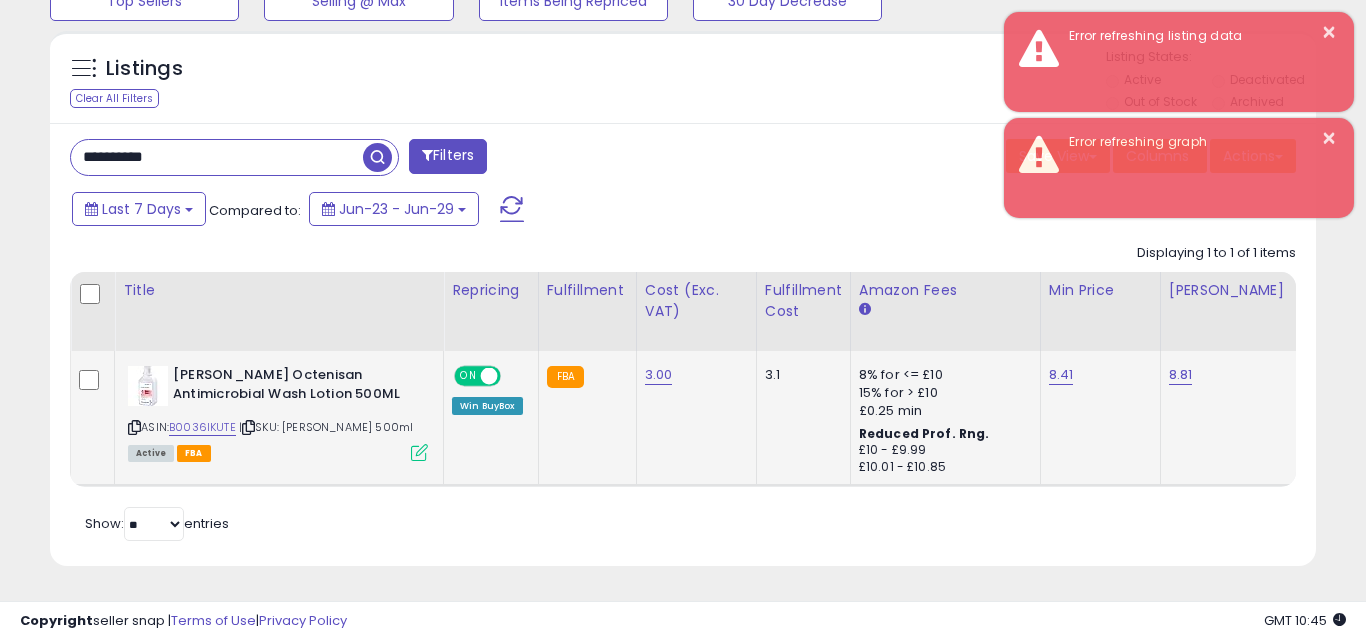 click at bounding box center (419, 452) 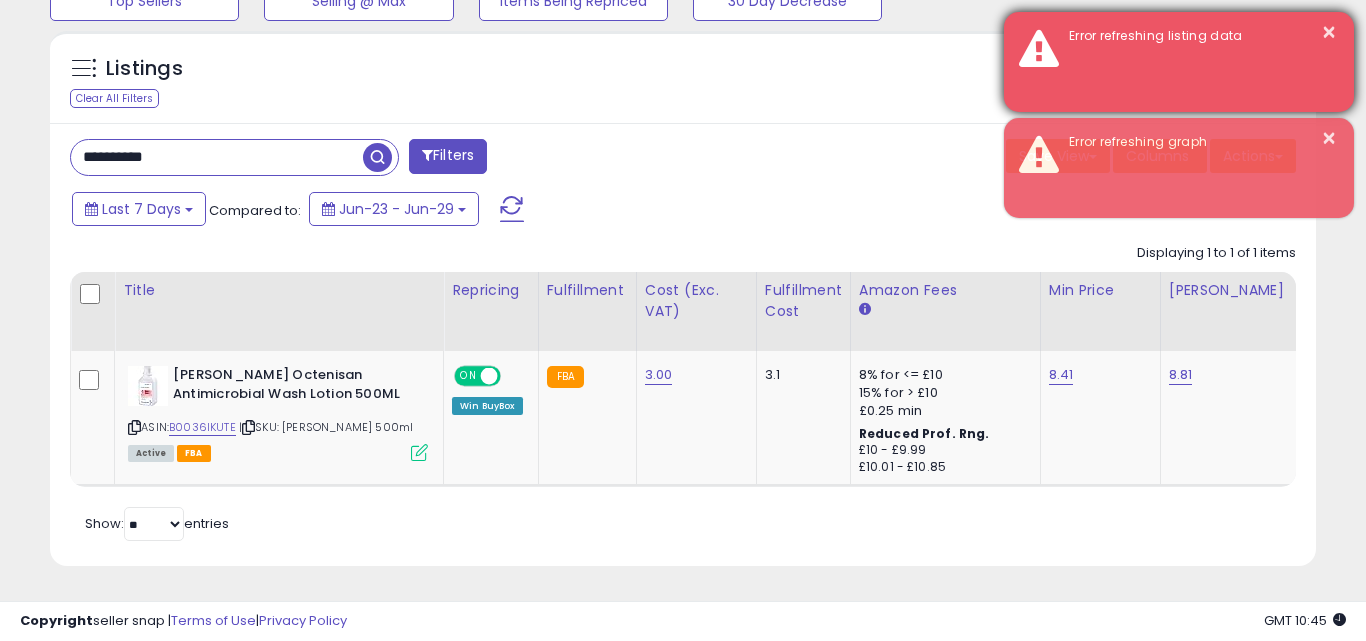 click on "Error refreshing listing data" at bounding box center (1196, 36) 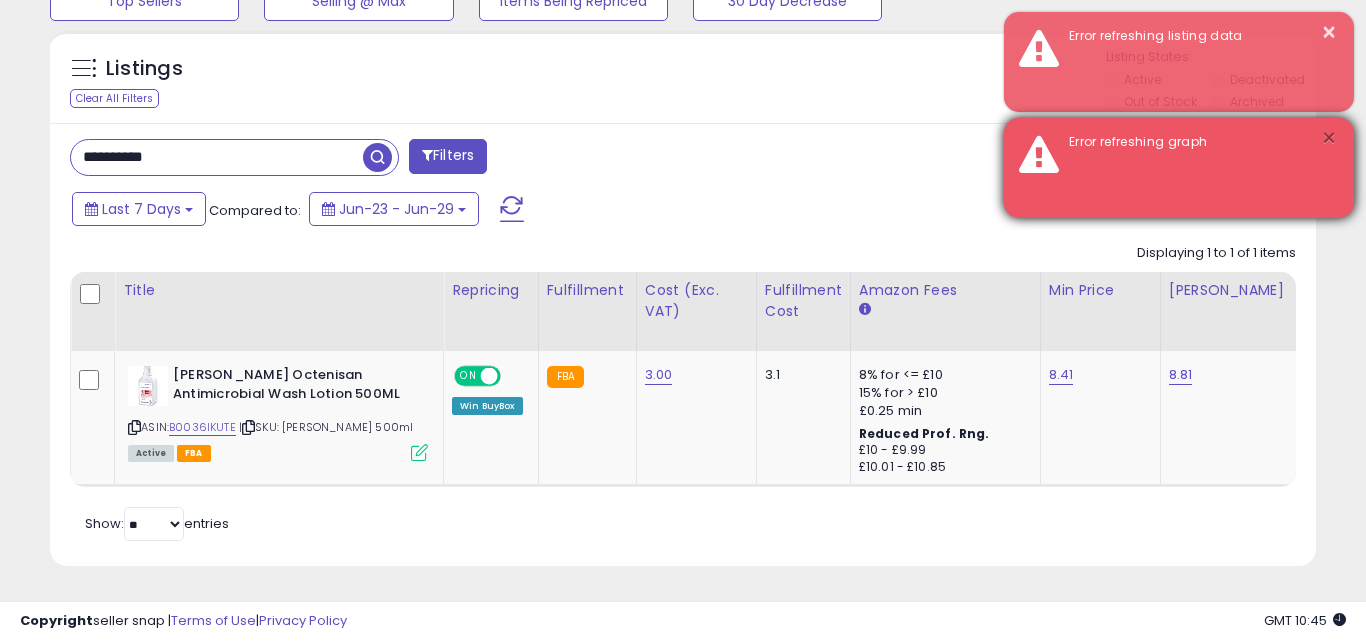 click on "×" at bounding box center [1329, 138] 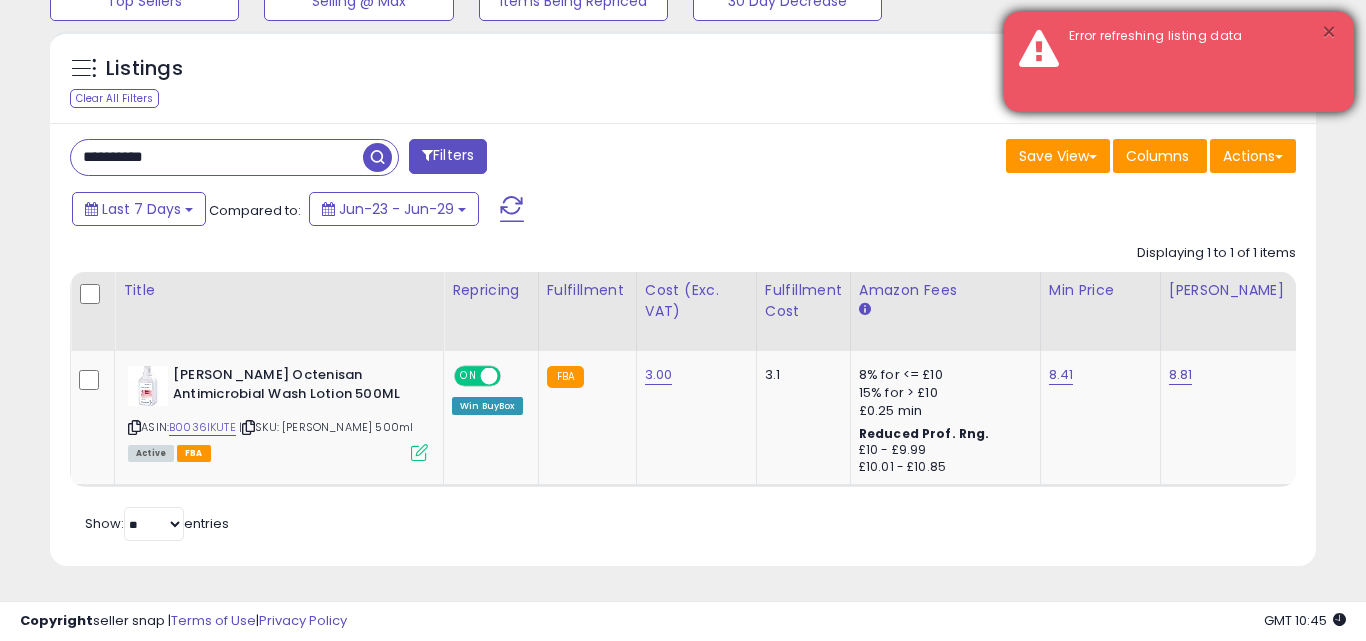 click on "×" at bounding box center [1329, 32] 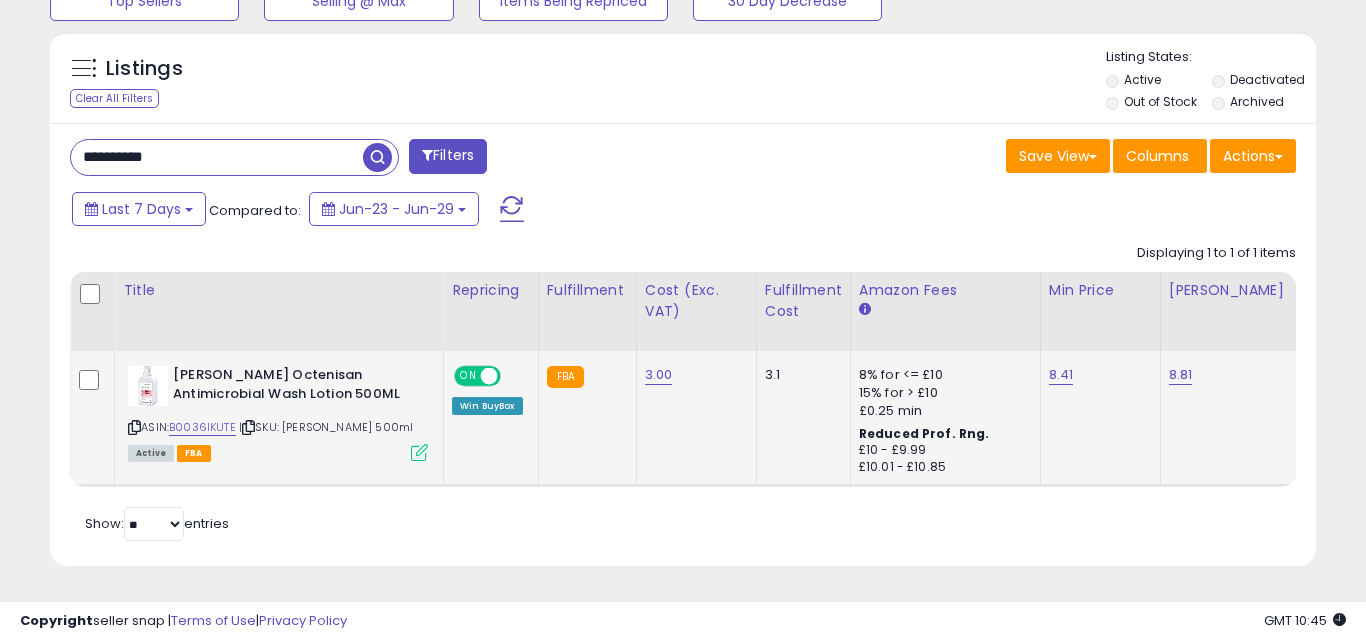 click at bounding box center [419, 452] 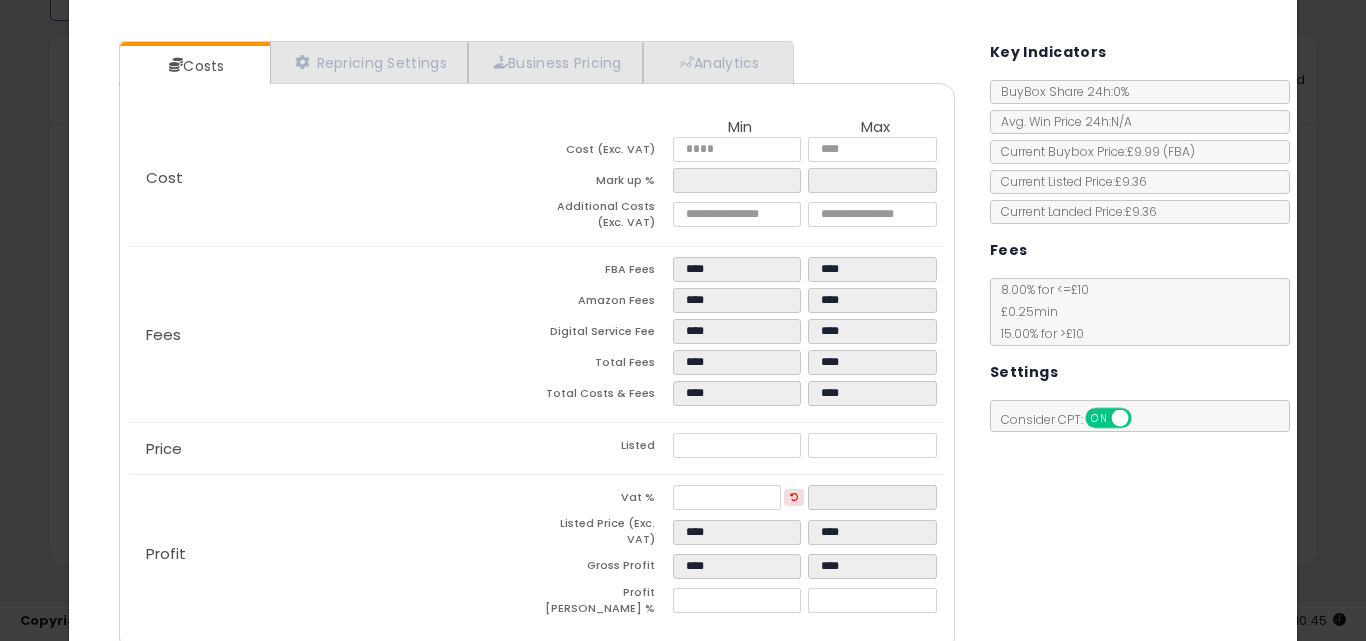 scroll, scrollTop: 173, scrollLeft: 0, axis: vertical 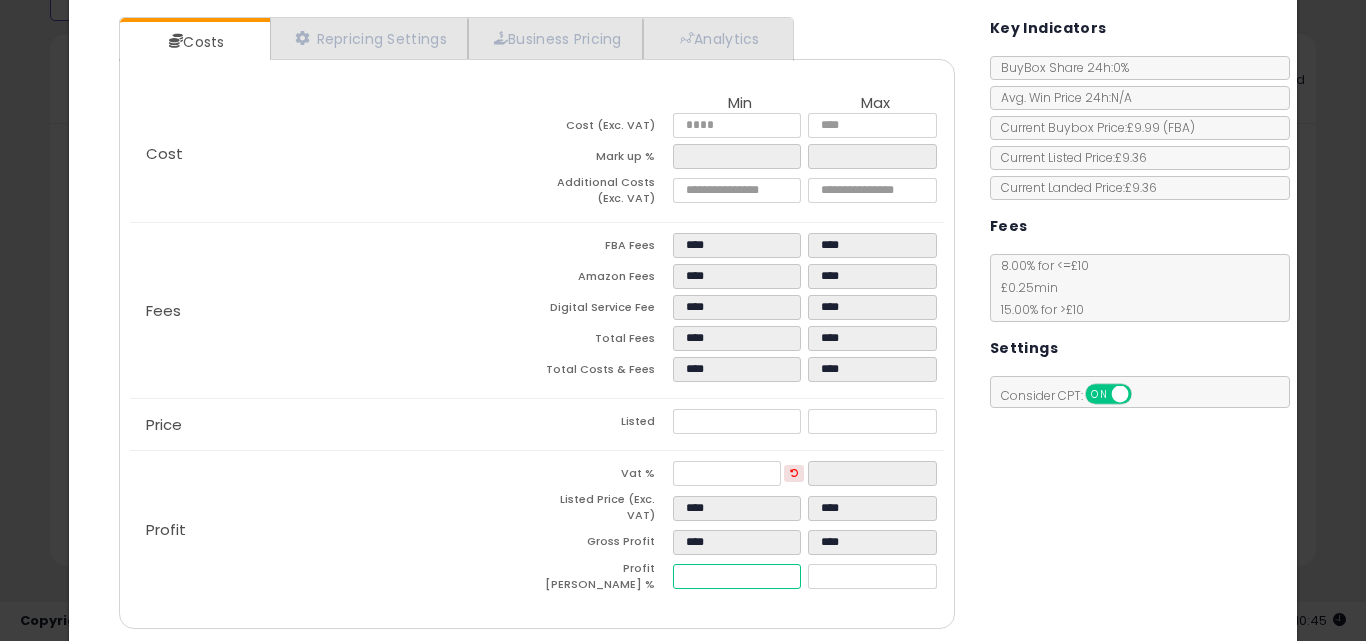 click on "****" at bounding box center (737, 576) 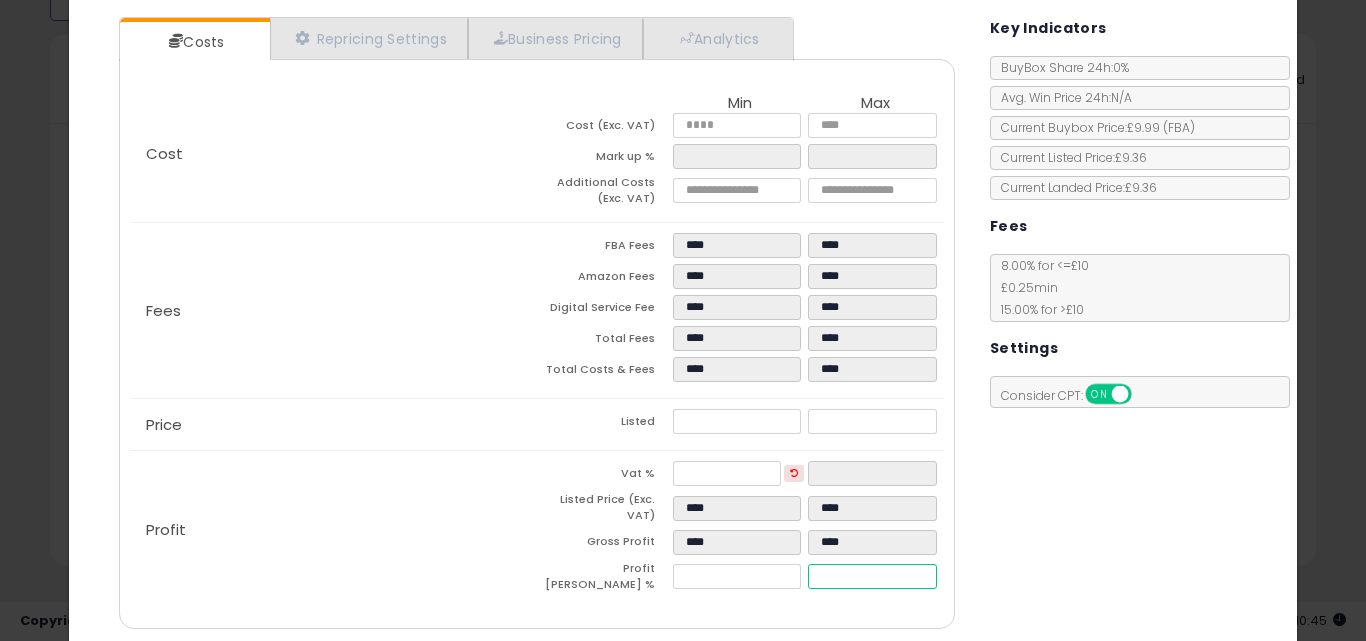 type on "*****" 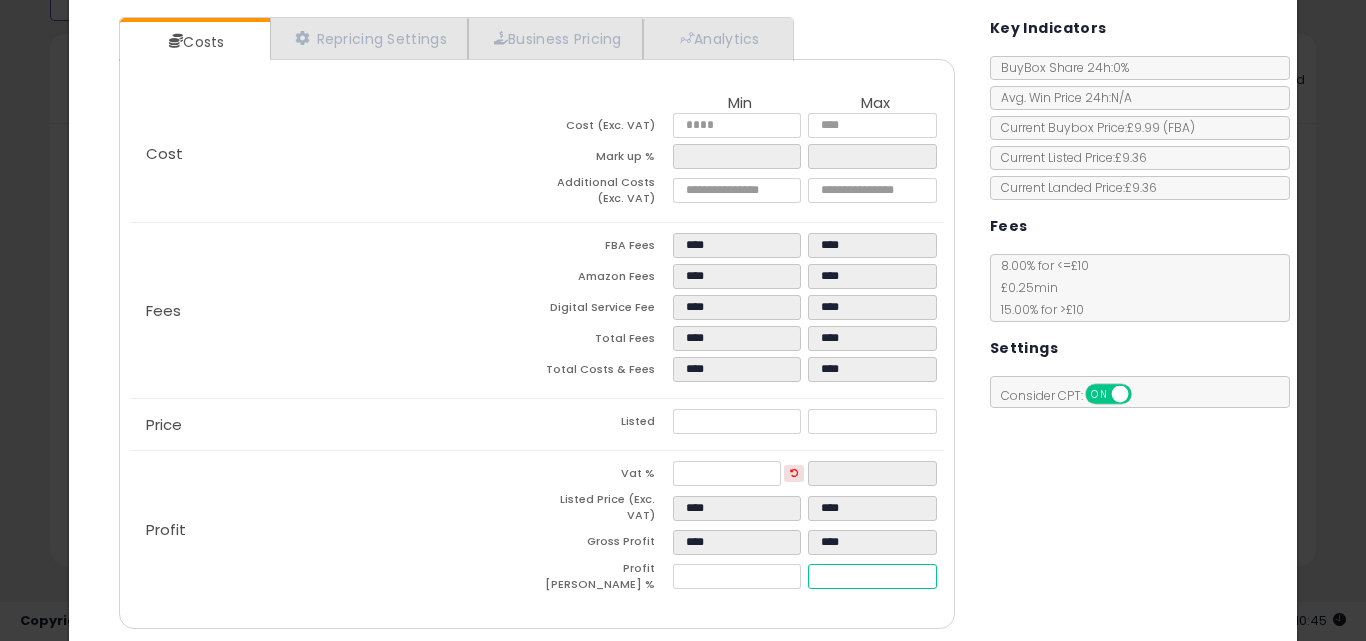 type on "**" 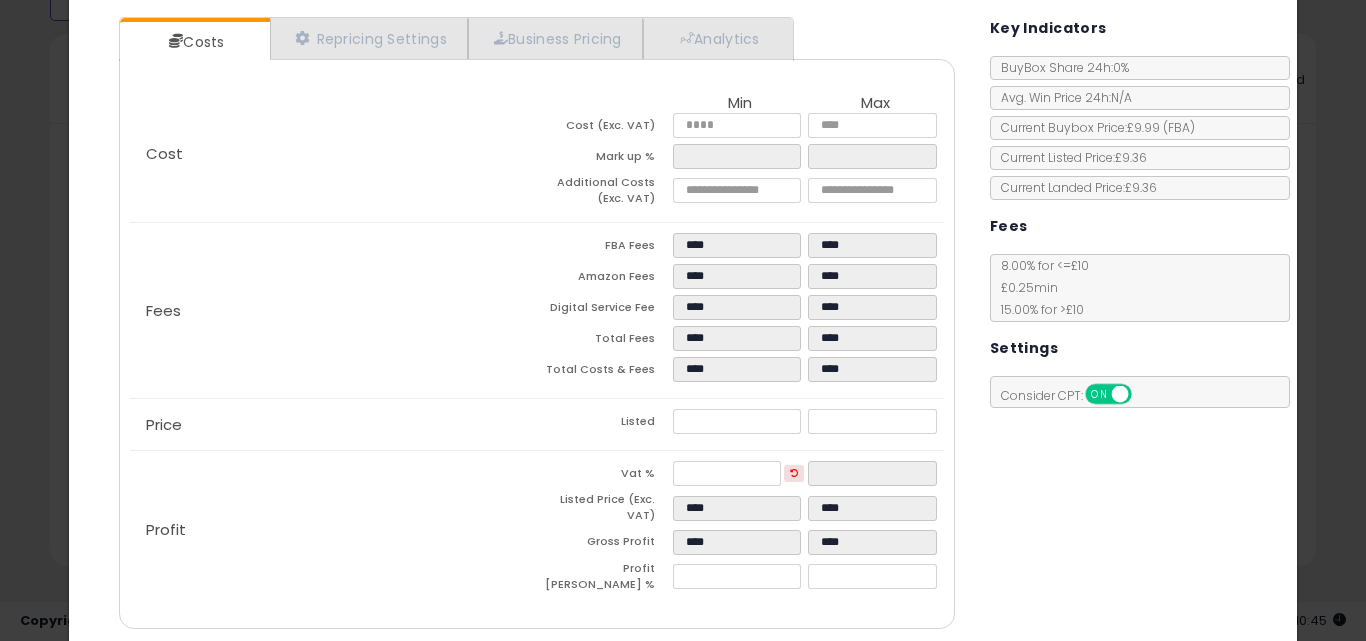 type on "*****" 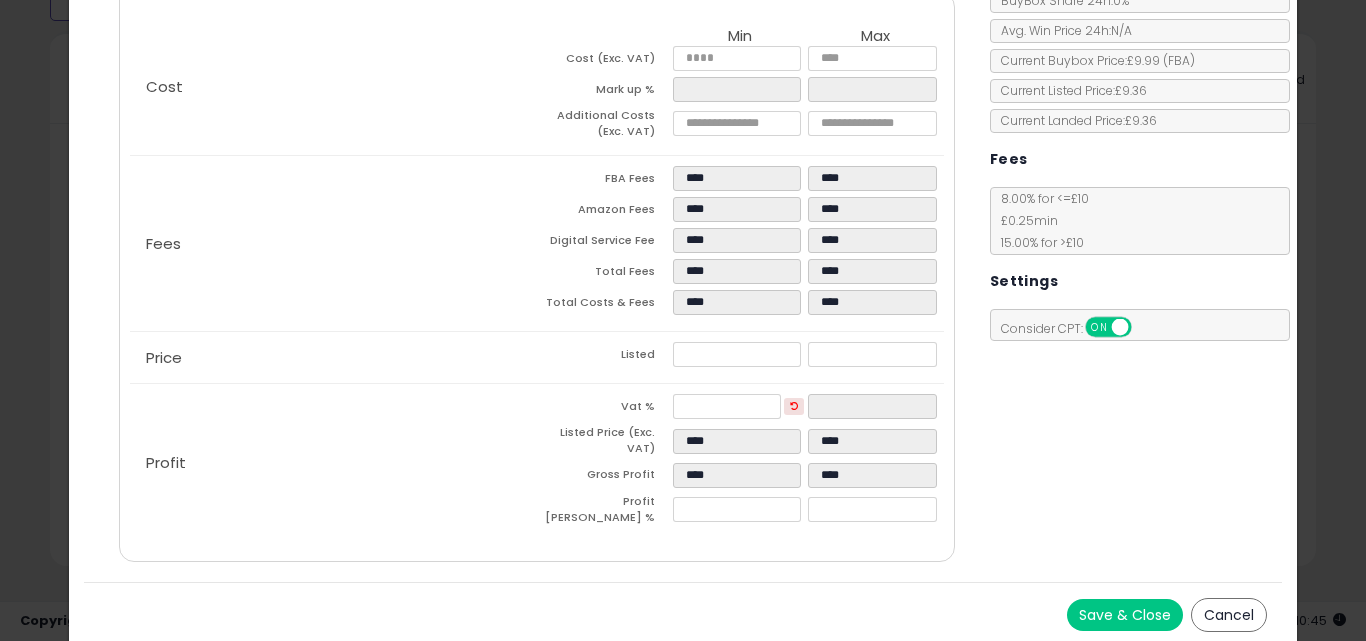 click on "Save & Close" at bounding box center (1125, 615) 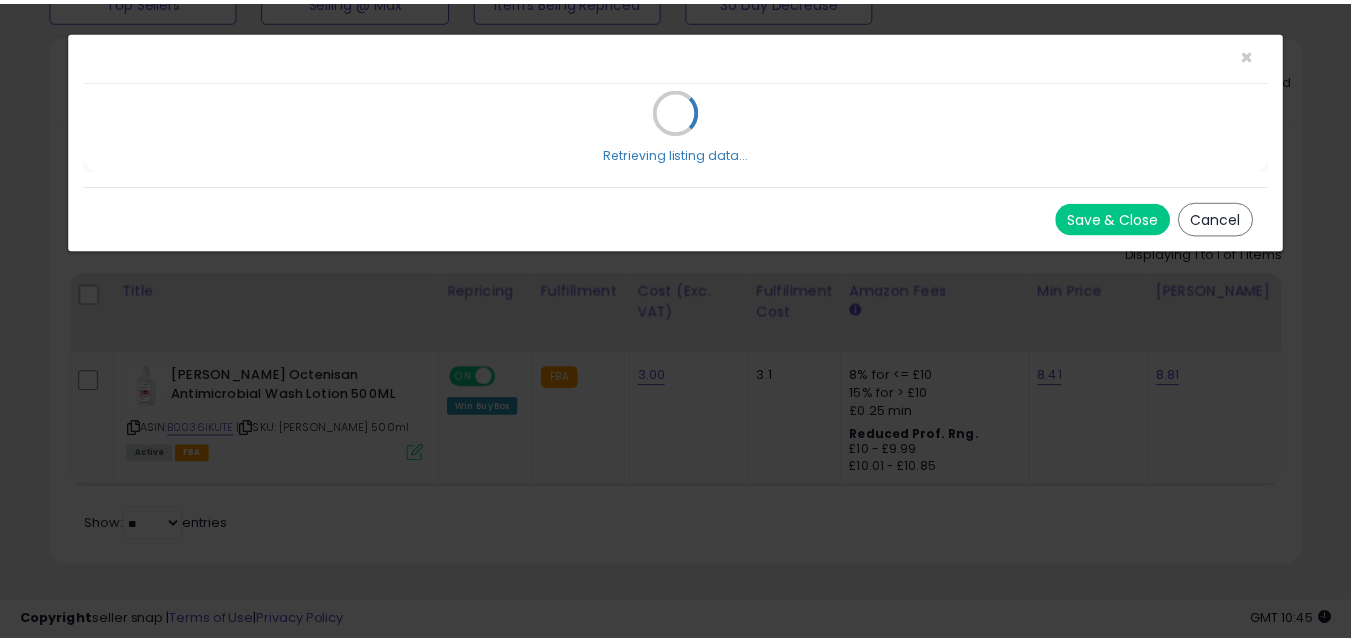 scroll, scrollTop: 0, scrollLeft: 0, axis: both 